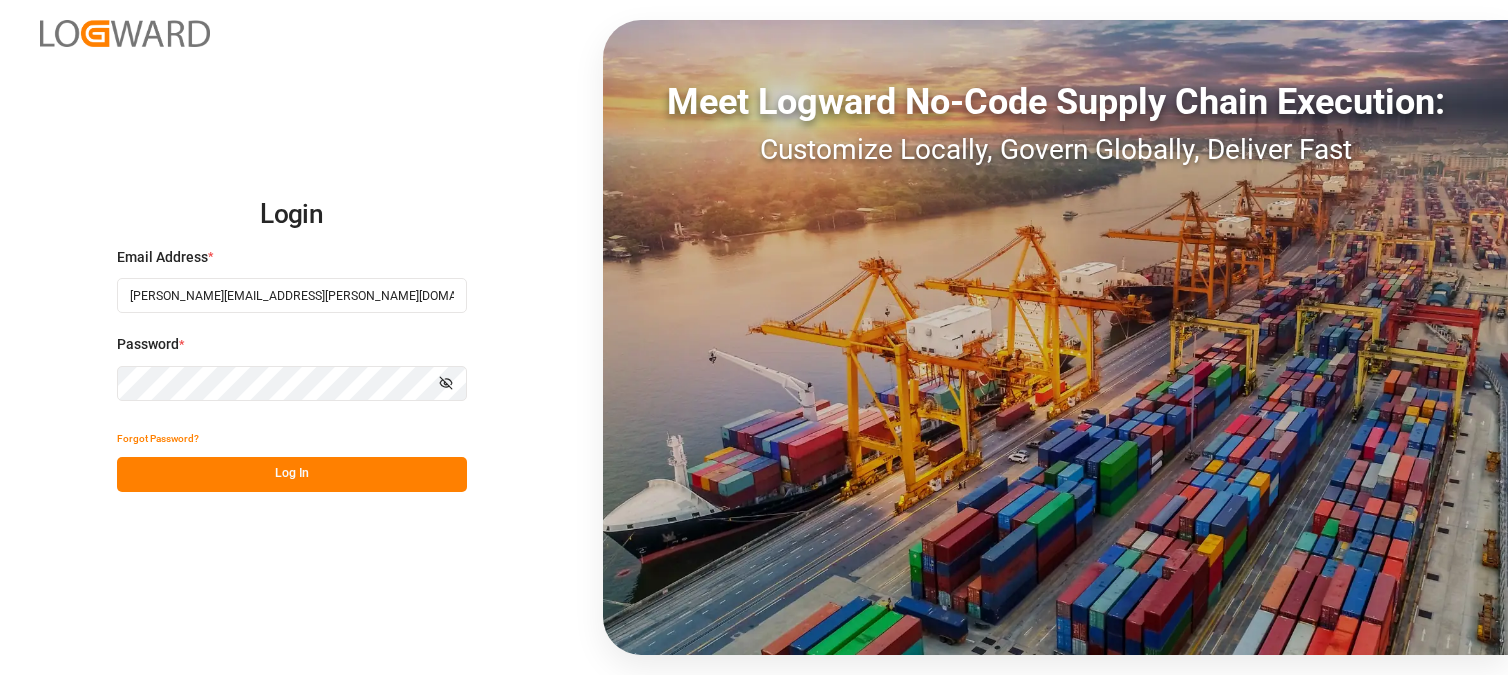 scroll, scrollTop: 0, scrollLeft: 0, axis: both 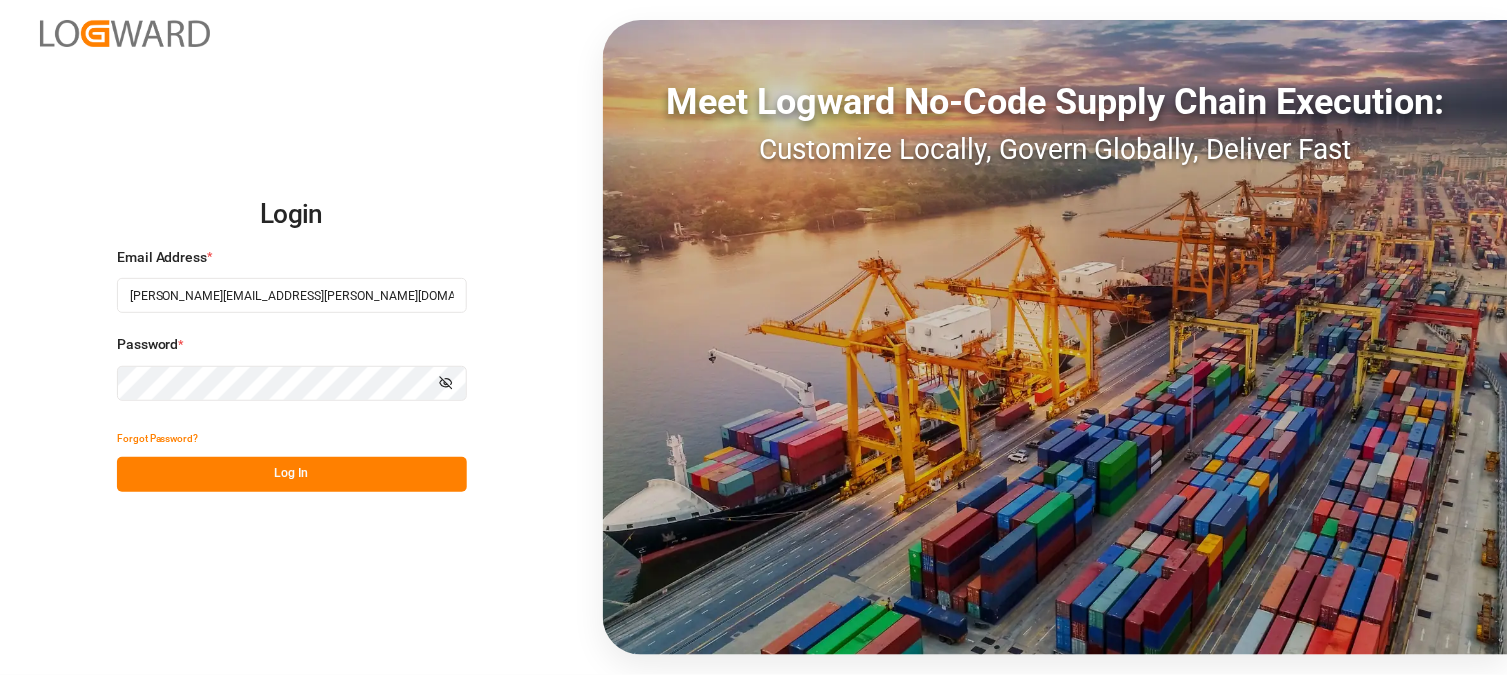 click on "Forgot Password?" at bounding box center [292, 439] 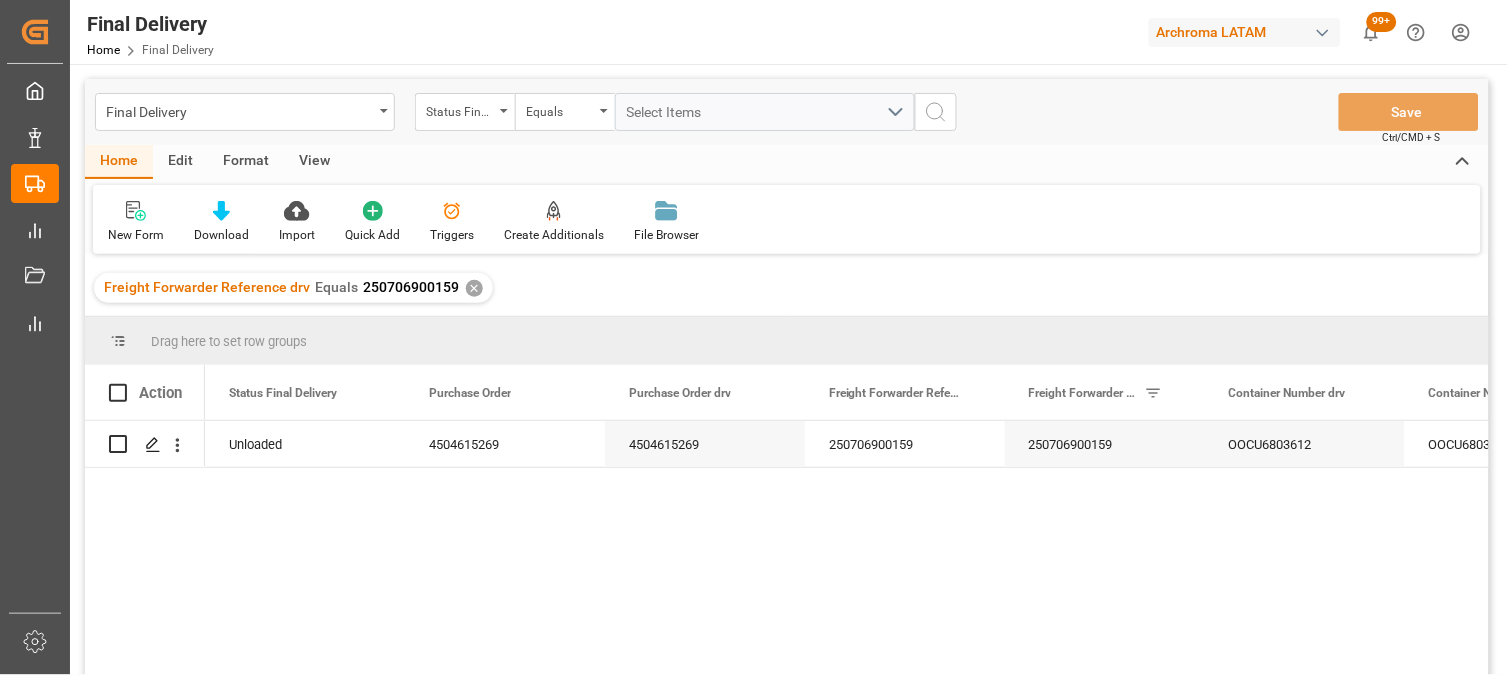 click on "✕" at bounding box center (474, 288) 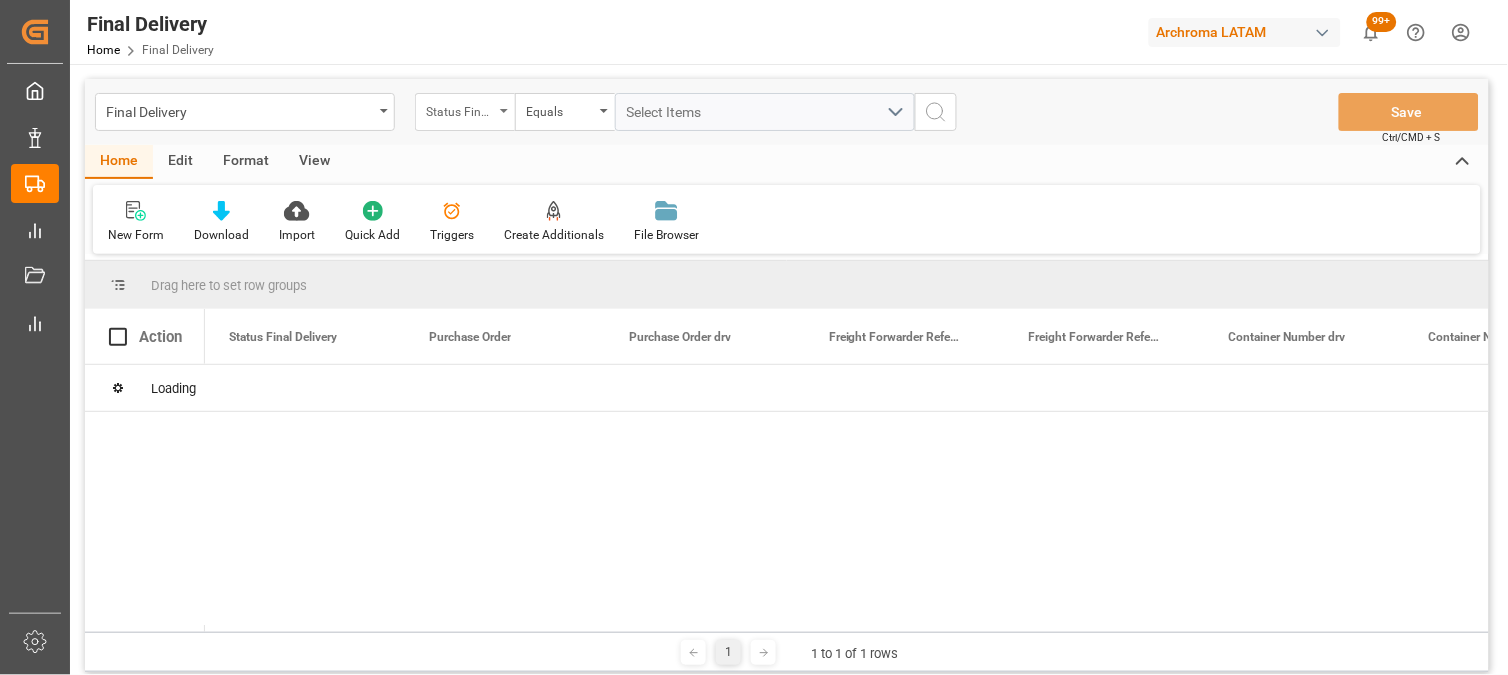 click on "Status Final Delivery" at bounding box center [465, 112] 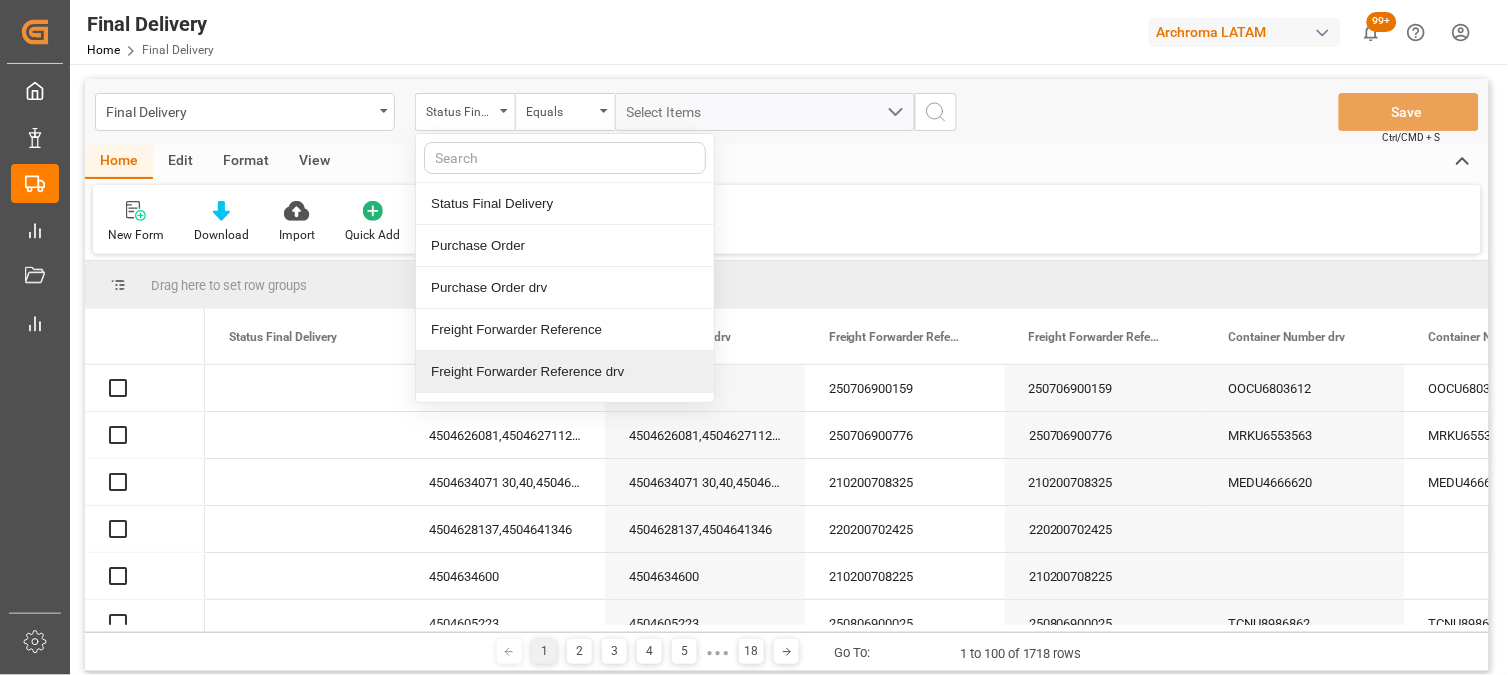 drag, startPoint x: 504, startPoint y: 360, endPoint x: 541, endPoint y: 230, distance: 135.16287 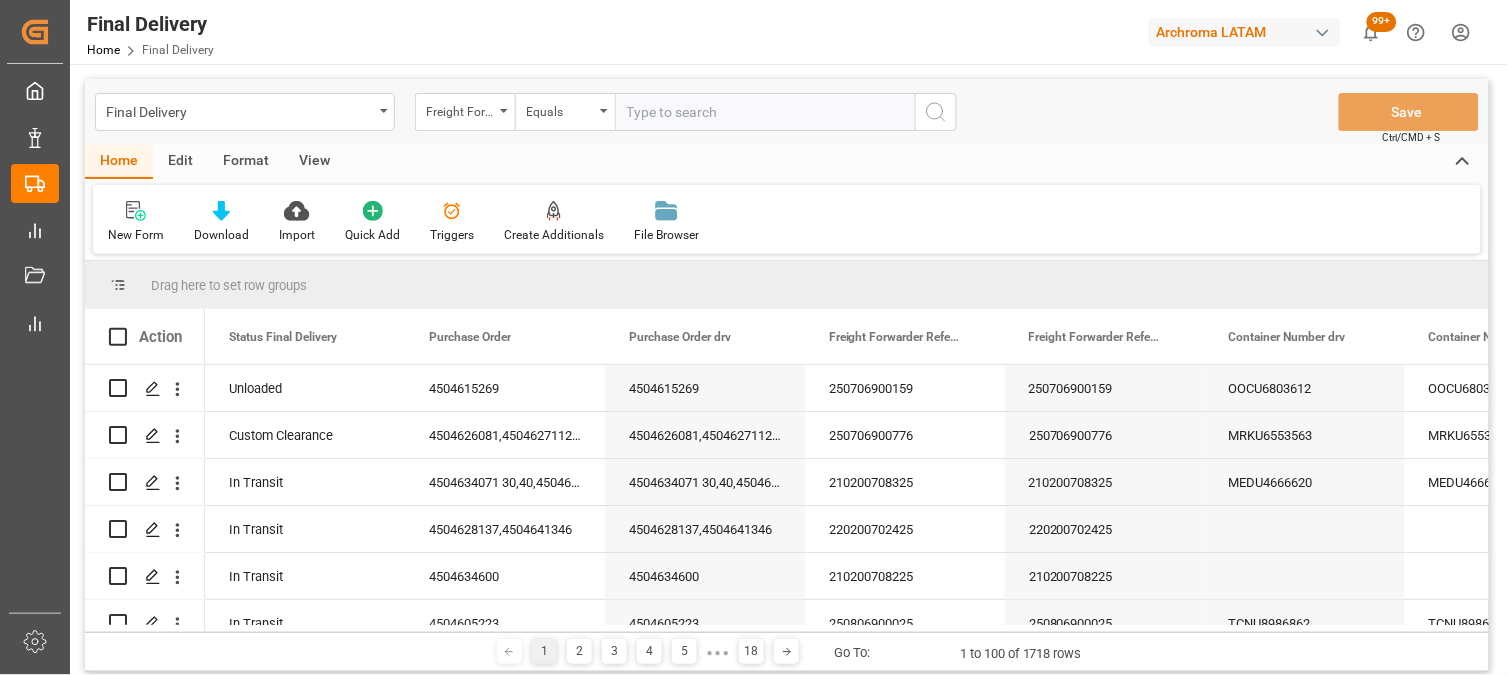 click at bounding box center (765, 112) 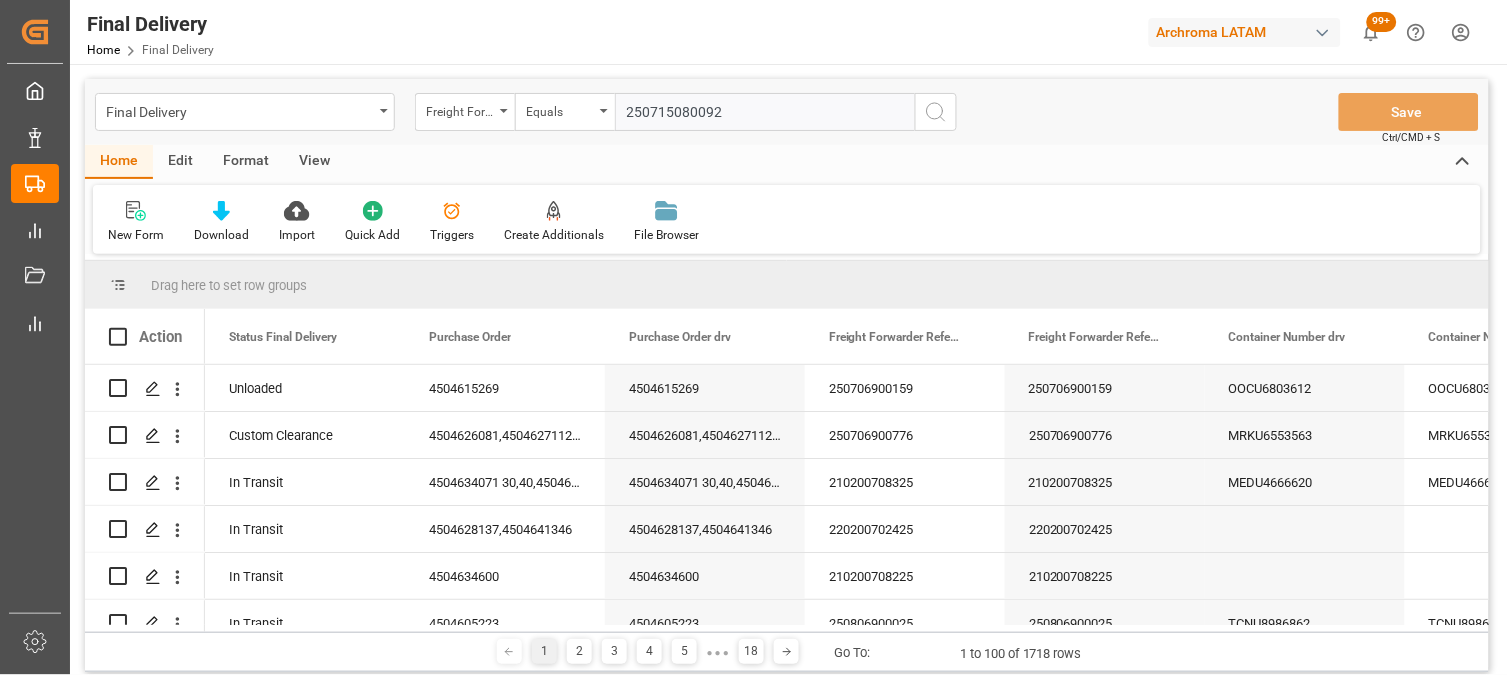 type 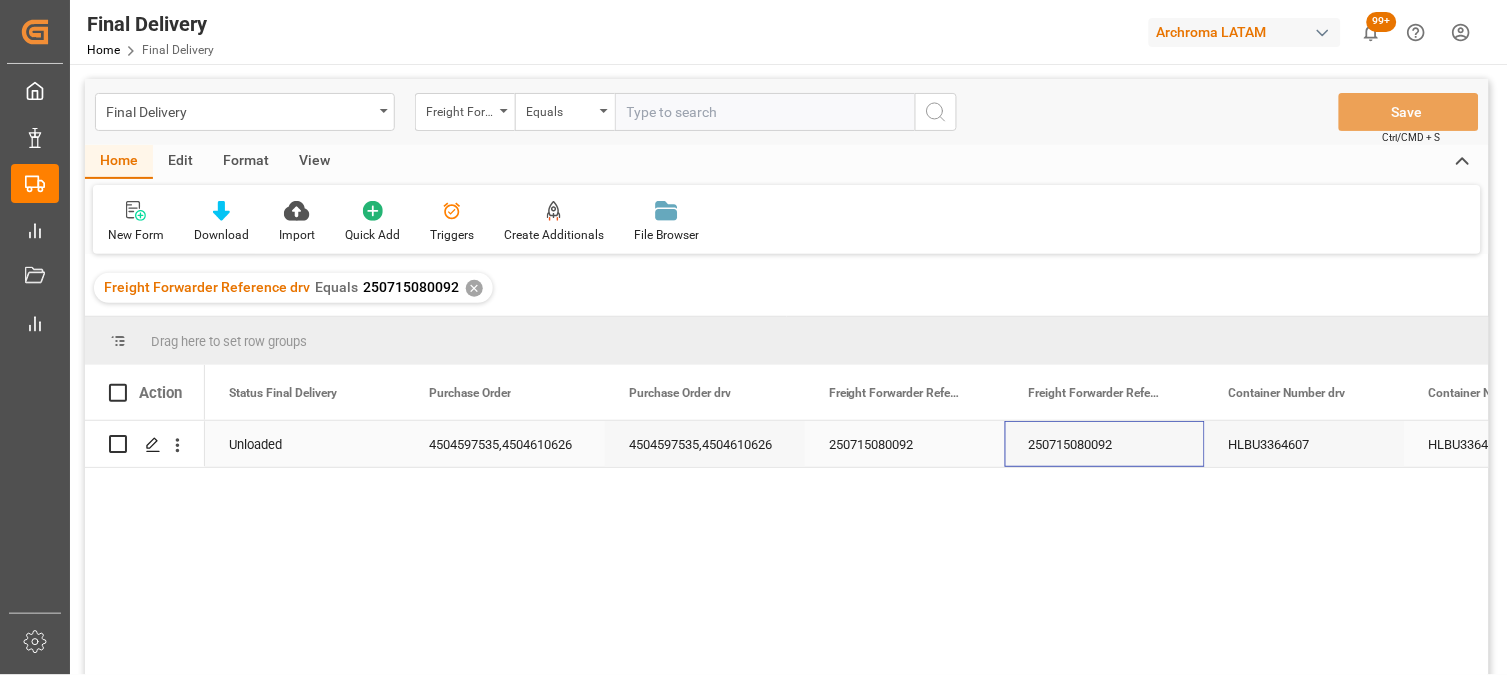 click on "250715080092" at bounding box center (905, 444) 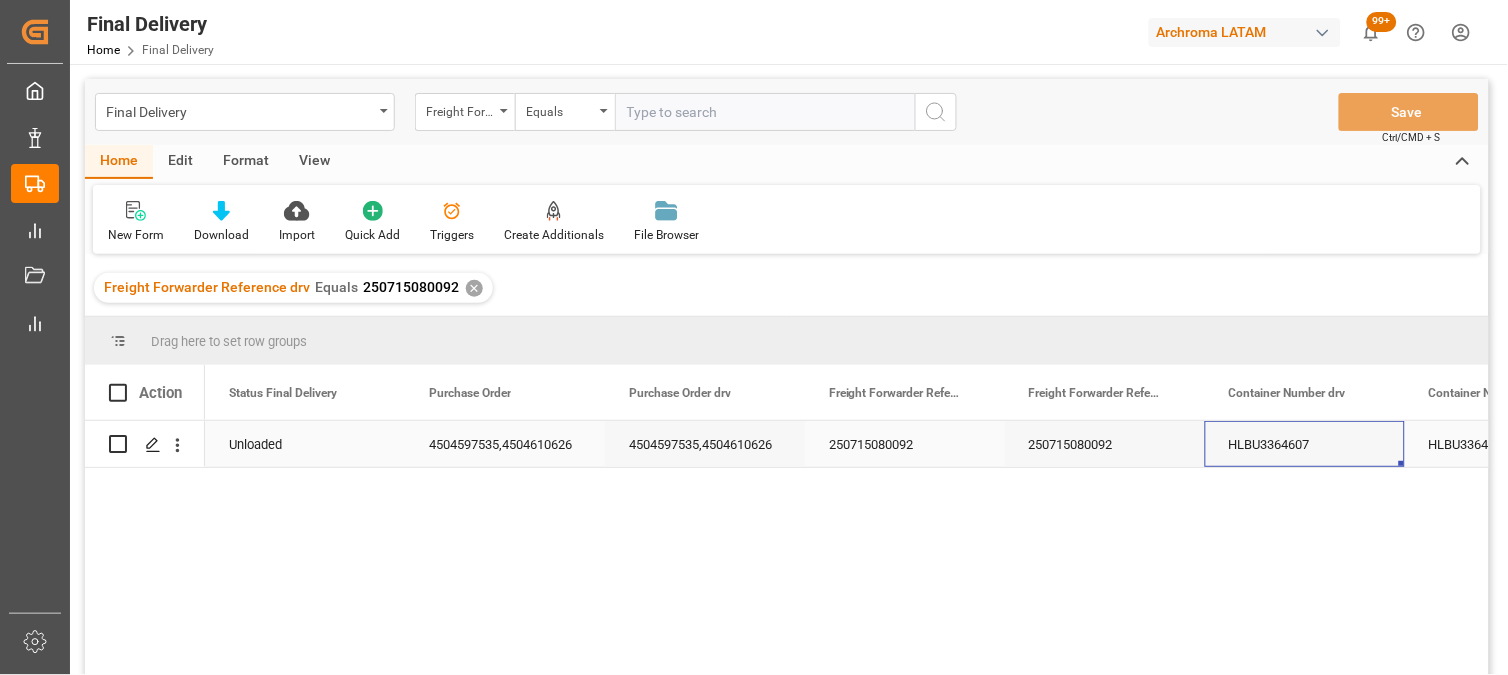 scroll, scrollTop: 0, scrollLeft: 122, axis: horizontal 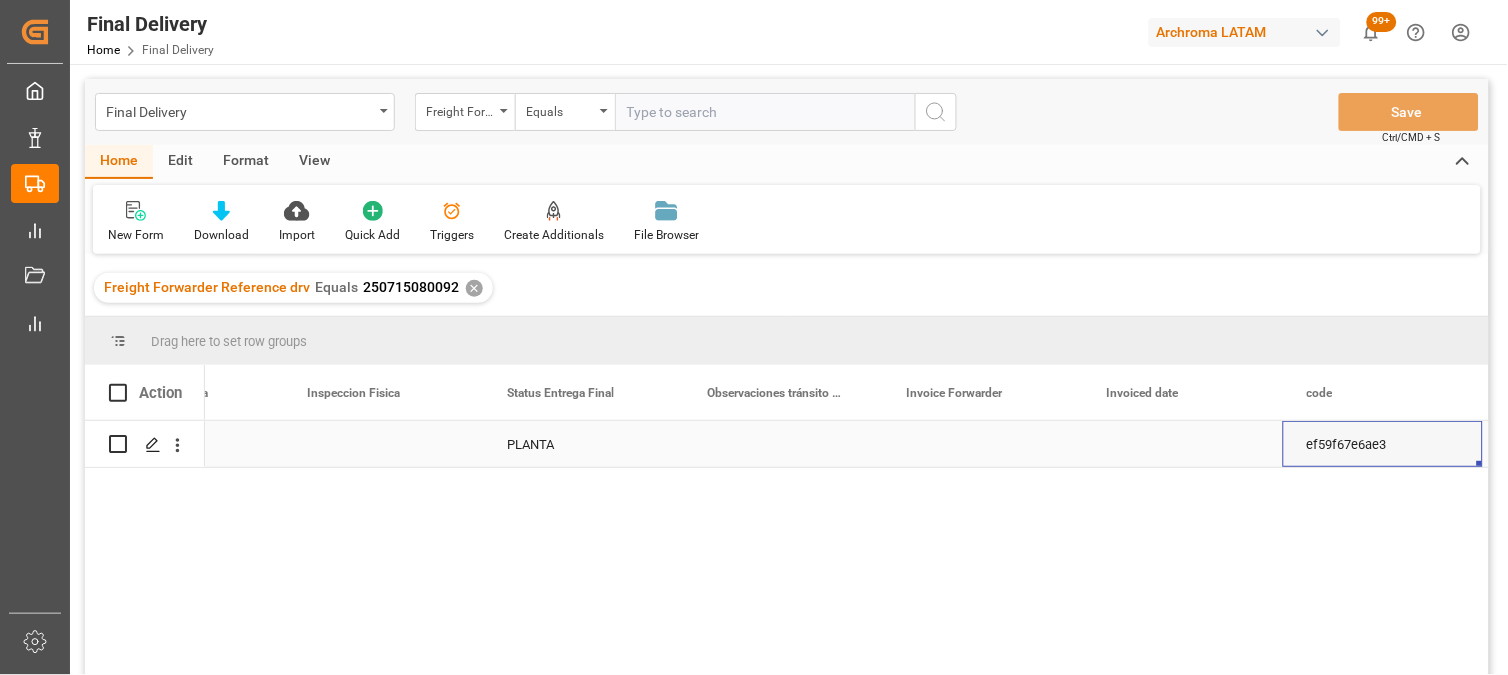 click at bounding box center (983, 444) 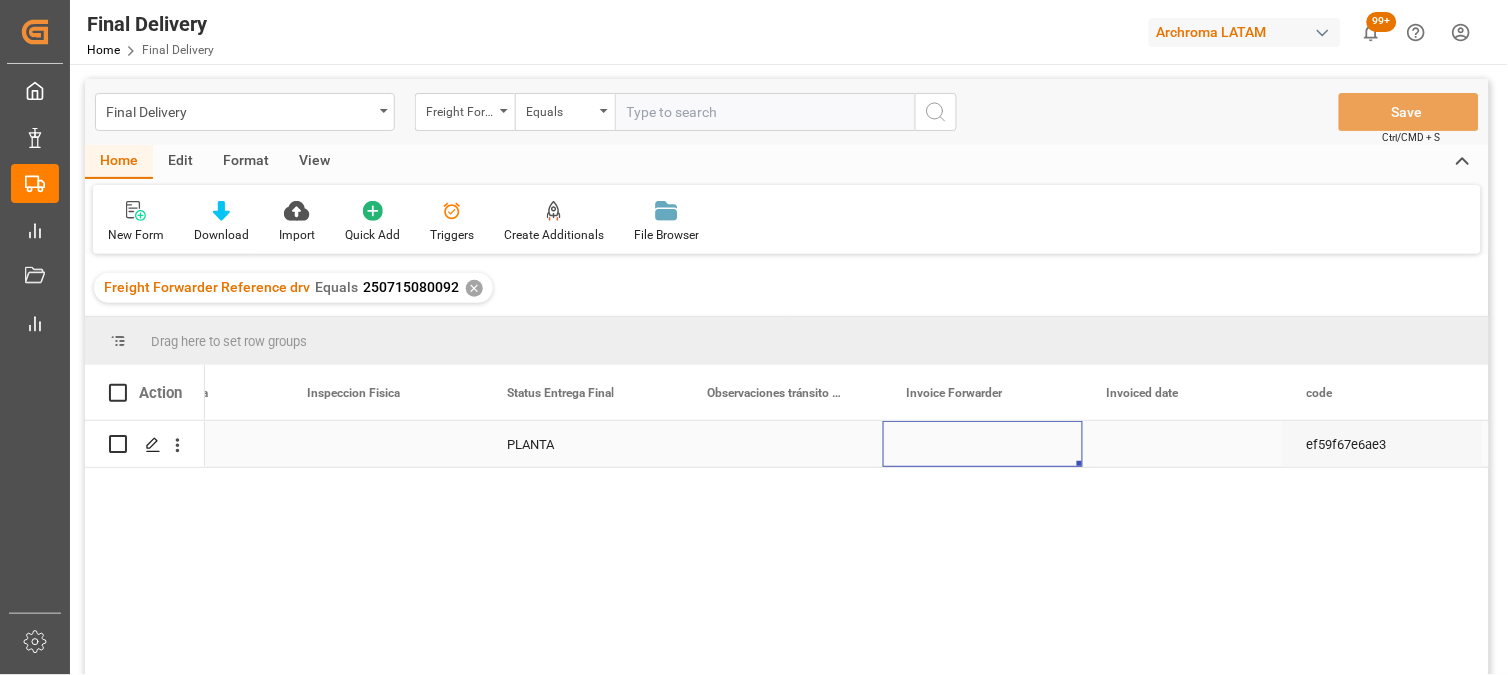click at bounding box center [983, 444] 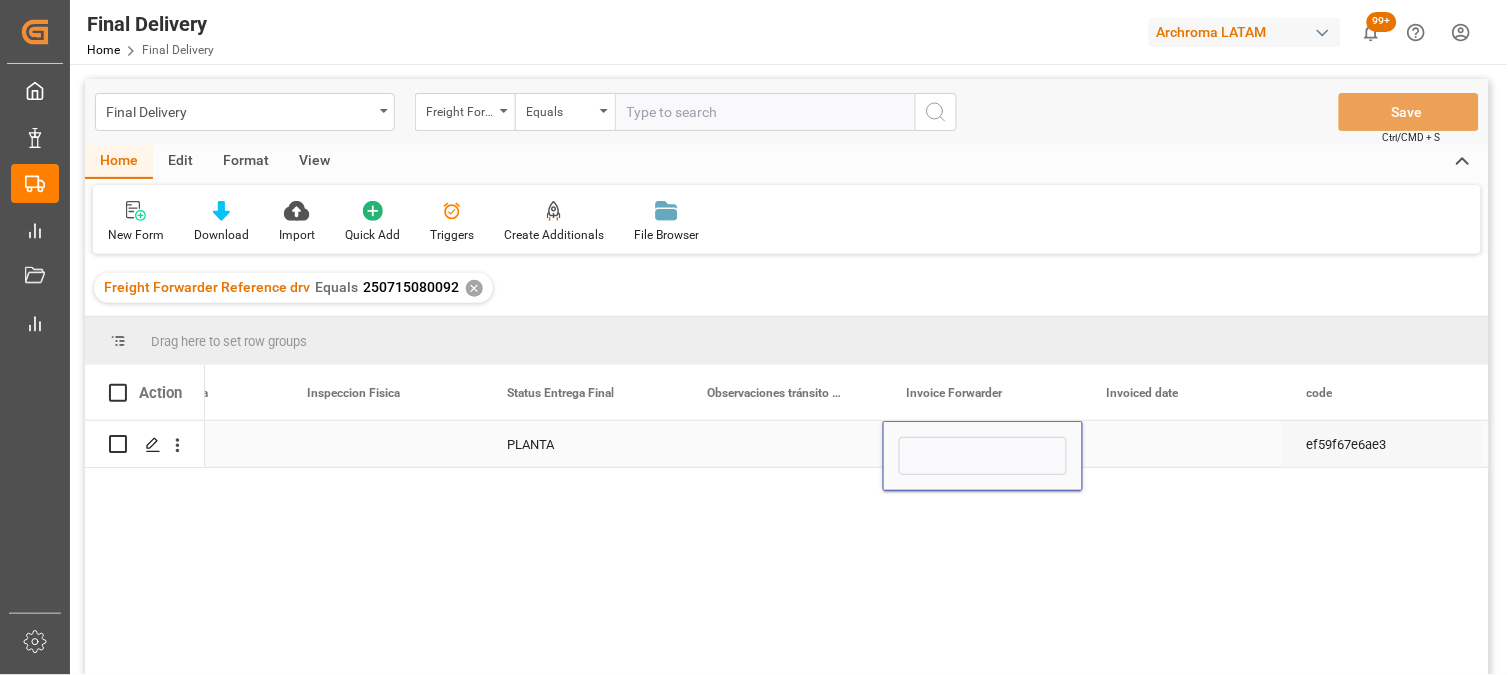 click at bounding box center [983, 456] 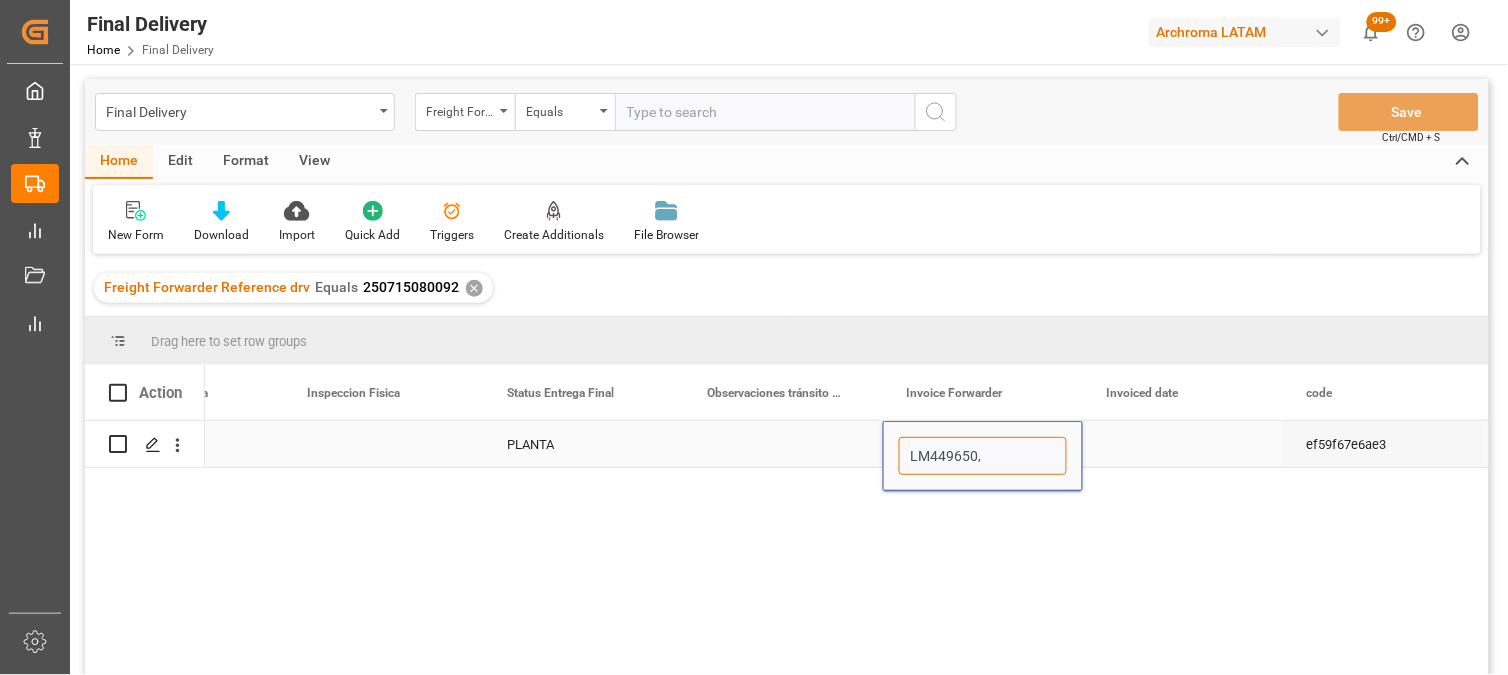 paste on "LM449646" 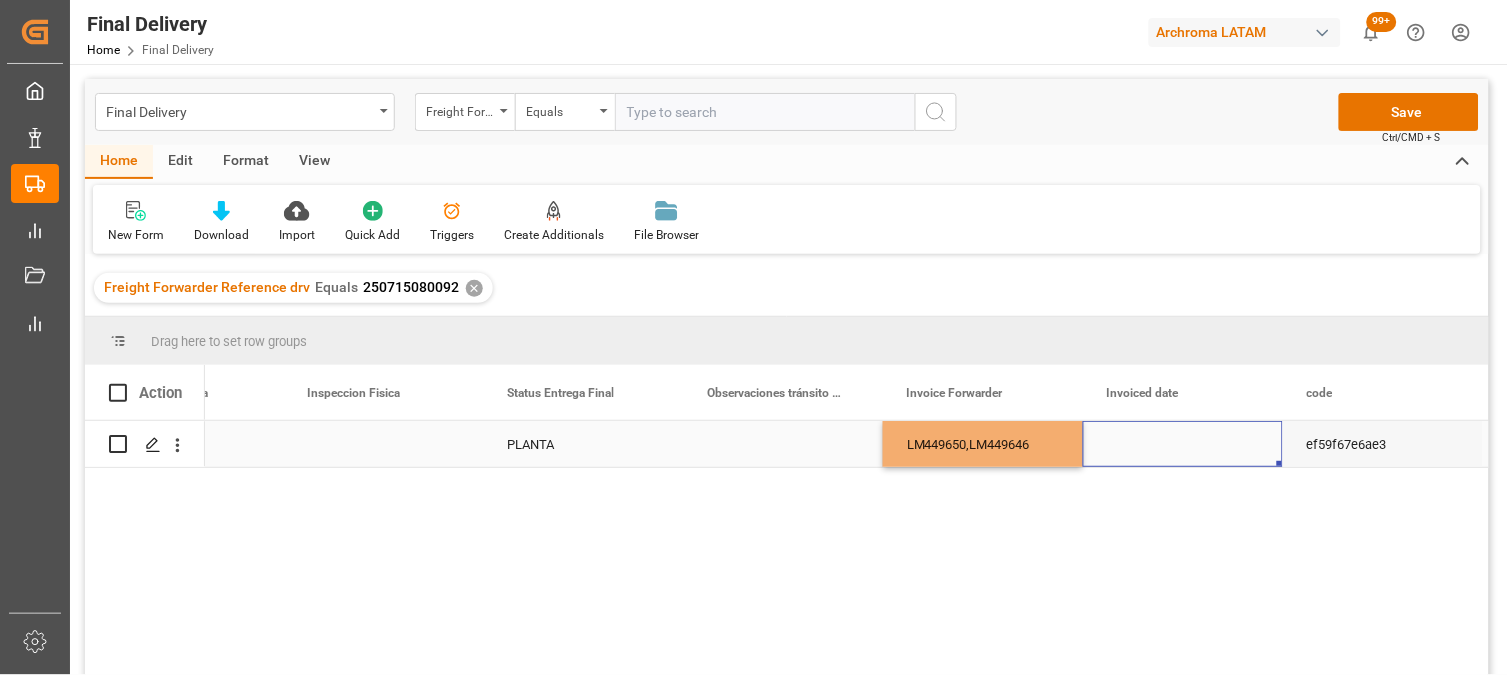 click at bounding box center [1183, 444] 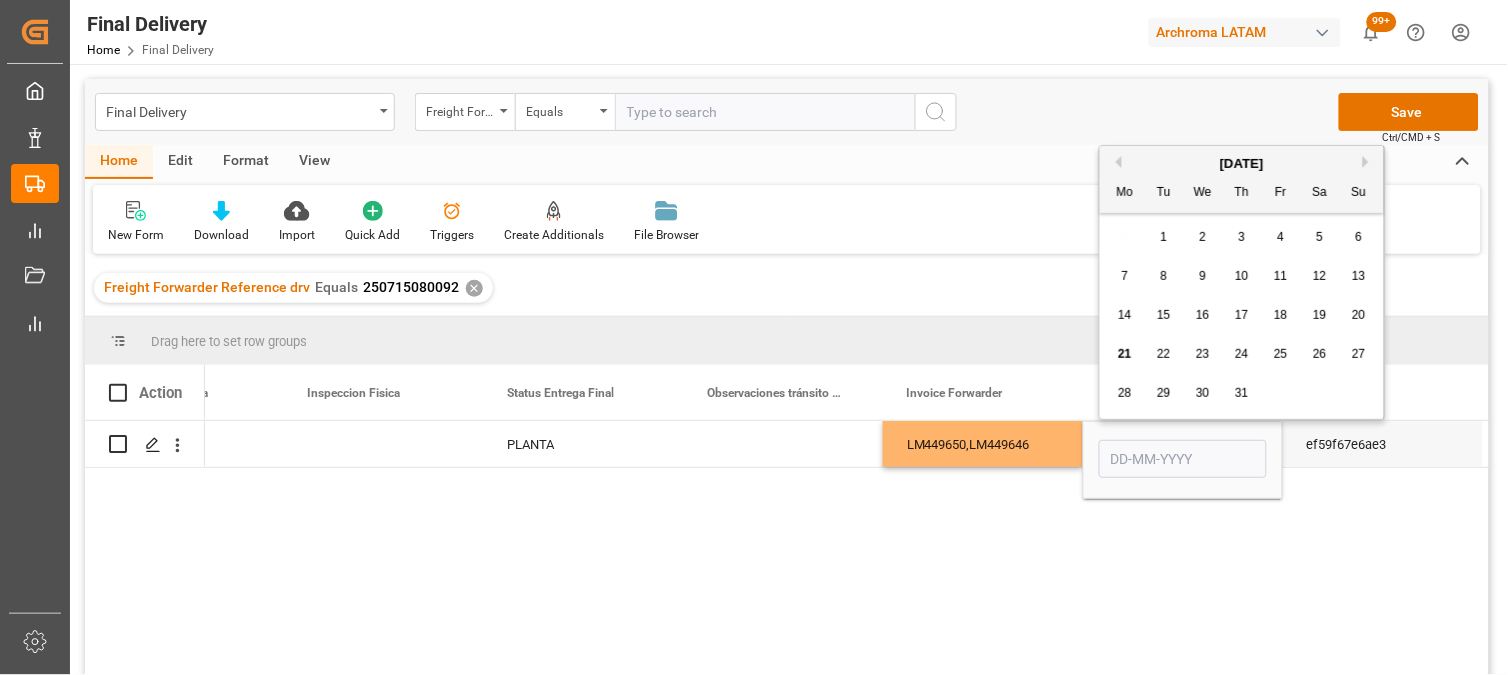 click on "21" at bounding box center [1124, 354] 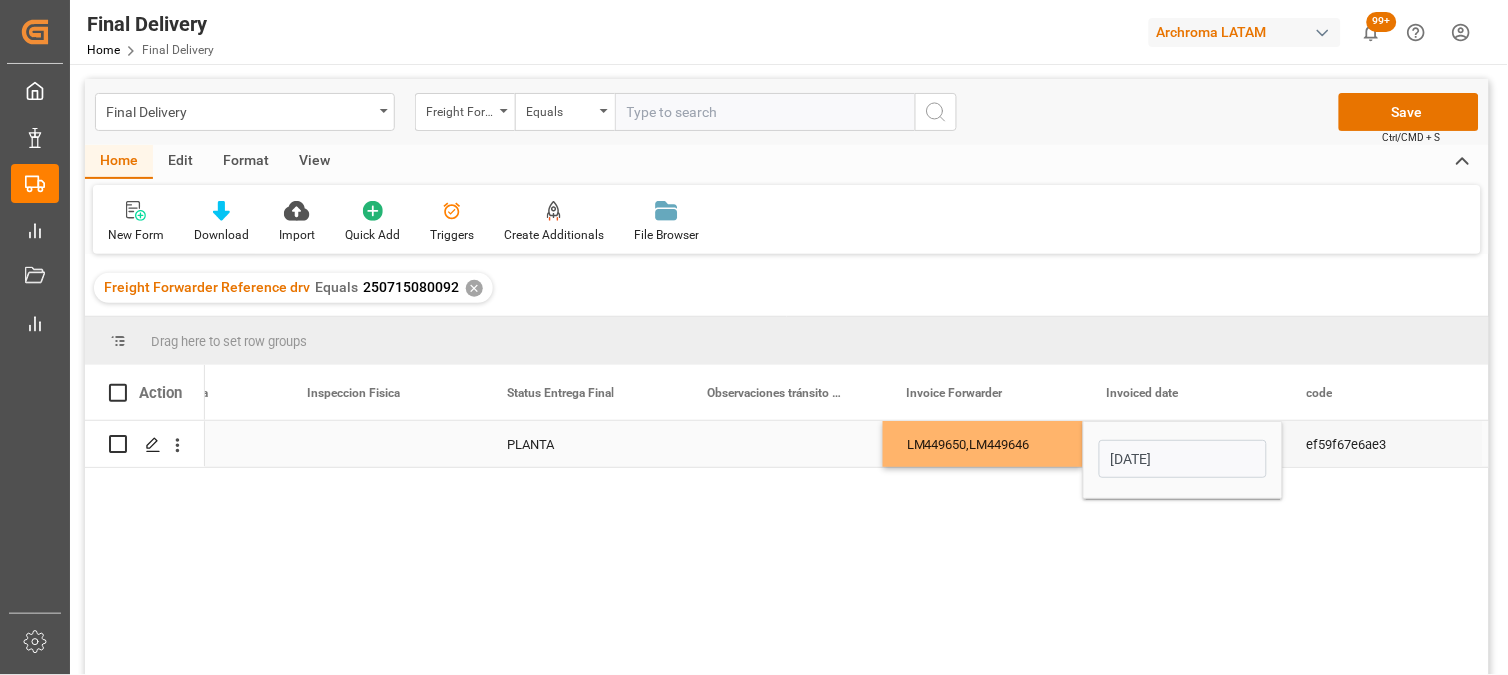 click on "LM449650,LM449646" at bounding box center (983, 444) 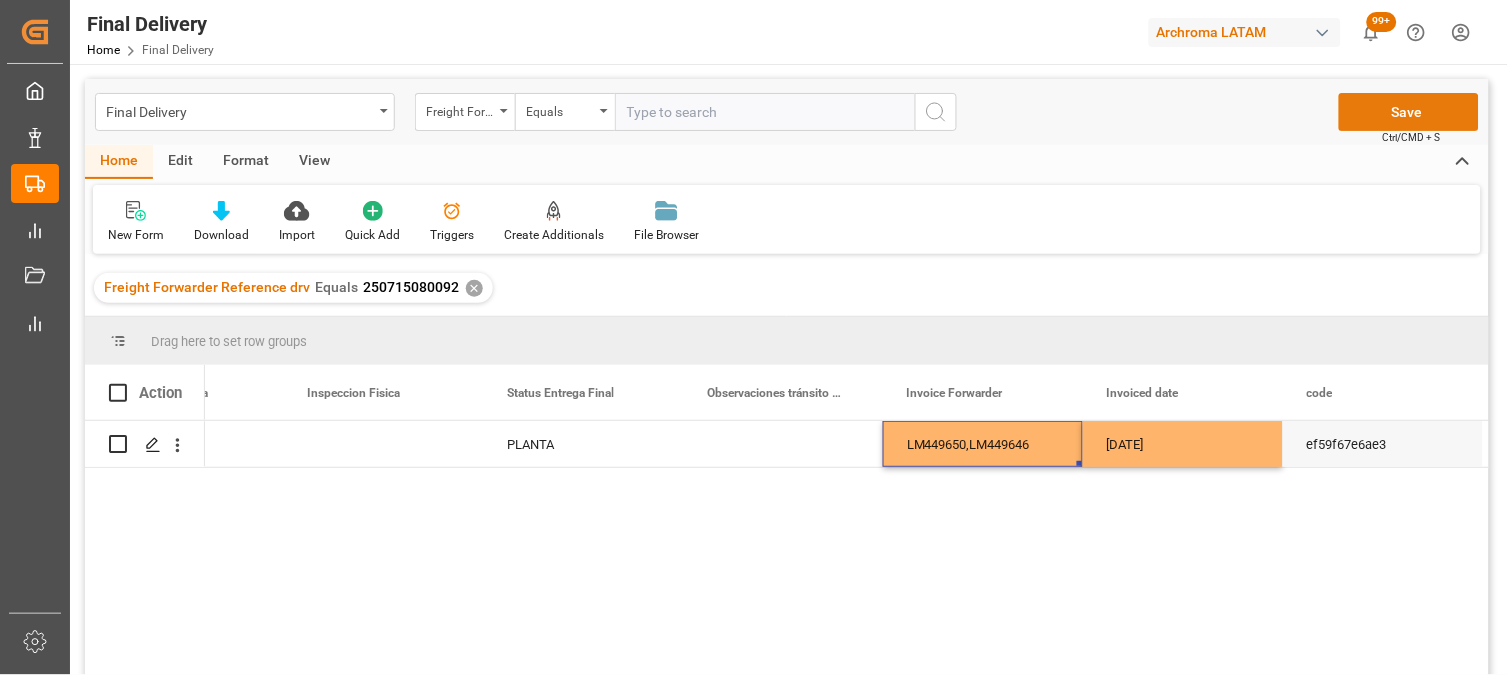 click on "Save" at bounding box center [1409, 112] 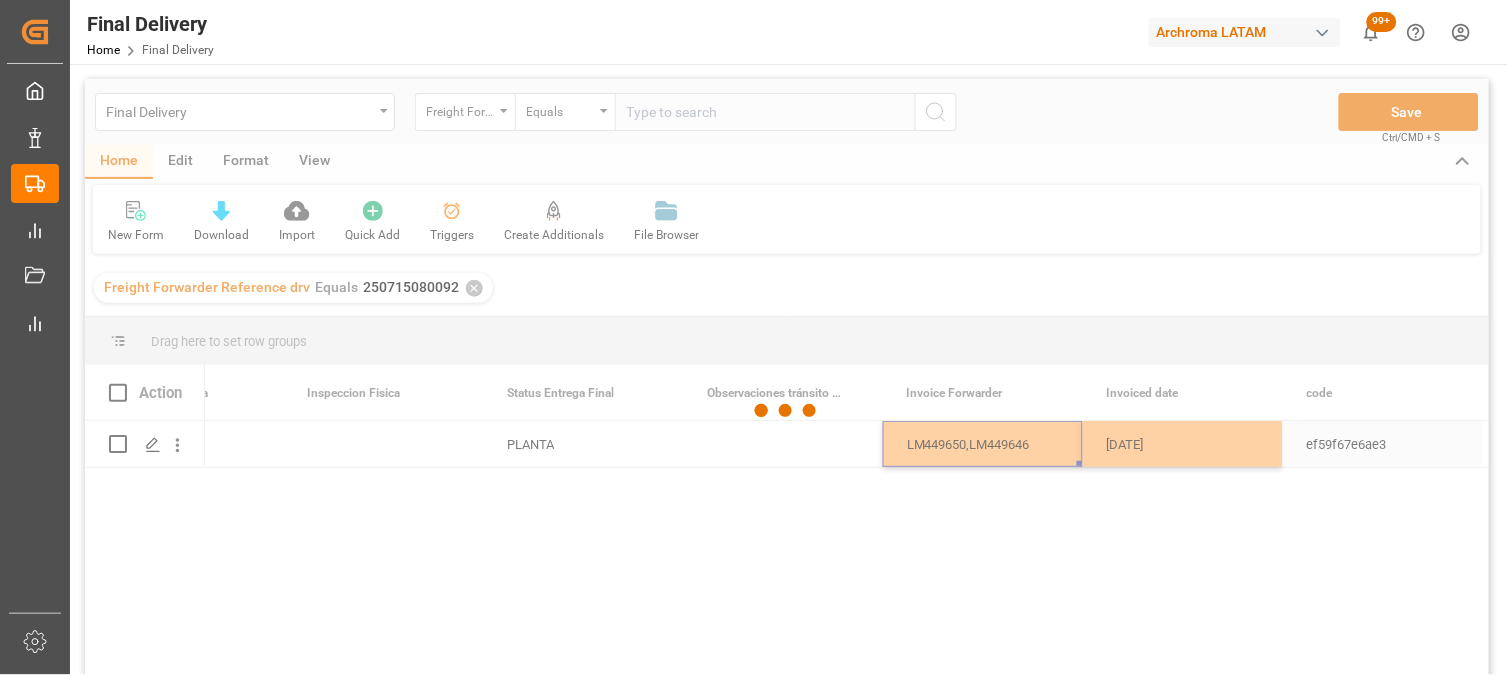 type 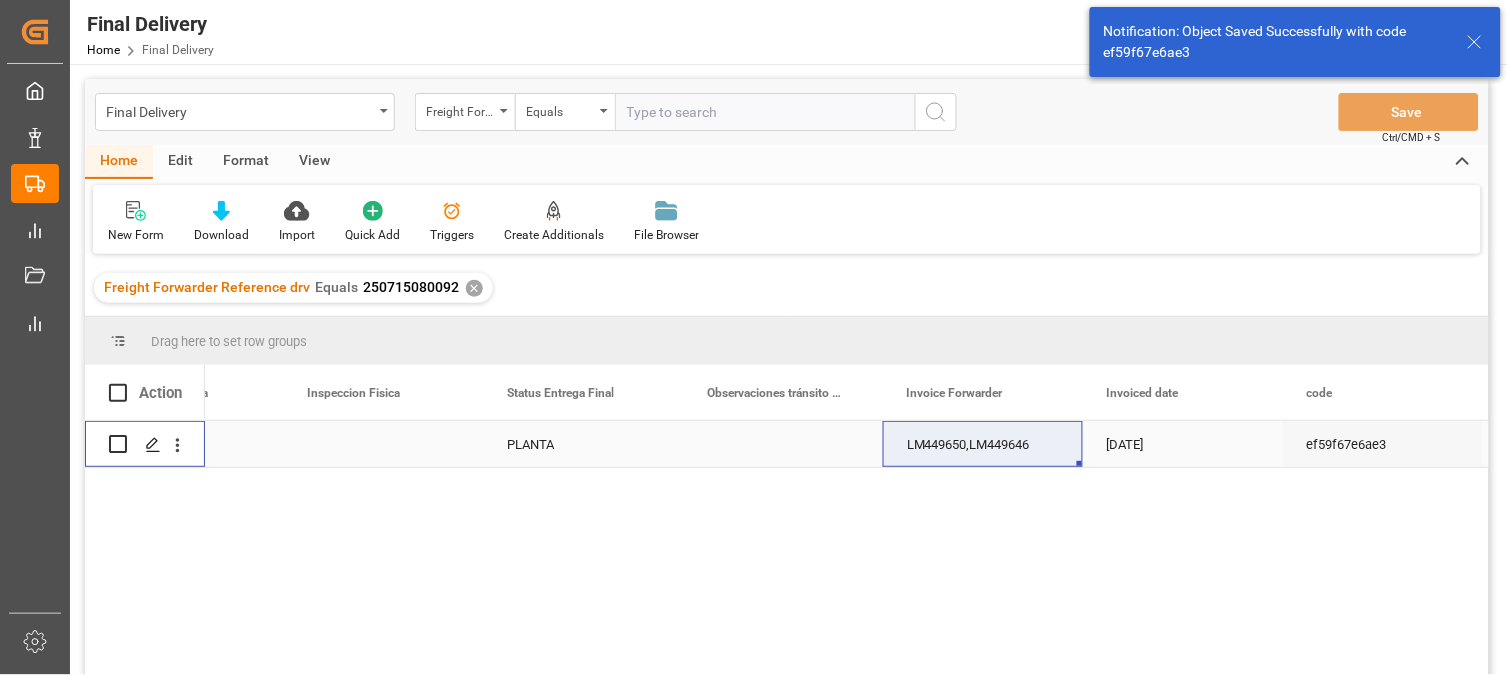 click at bounding box center [118, 444] 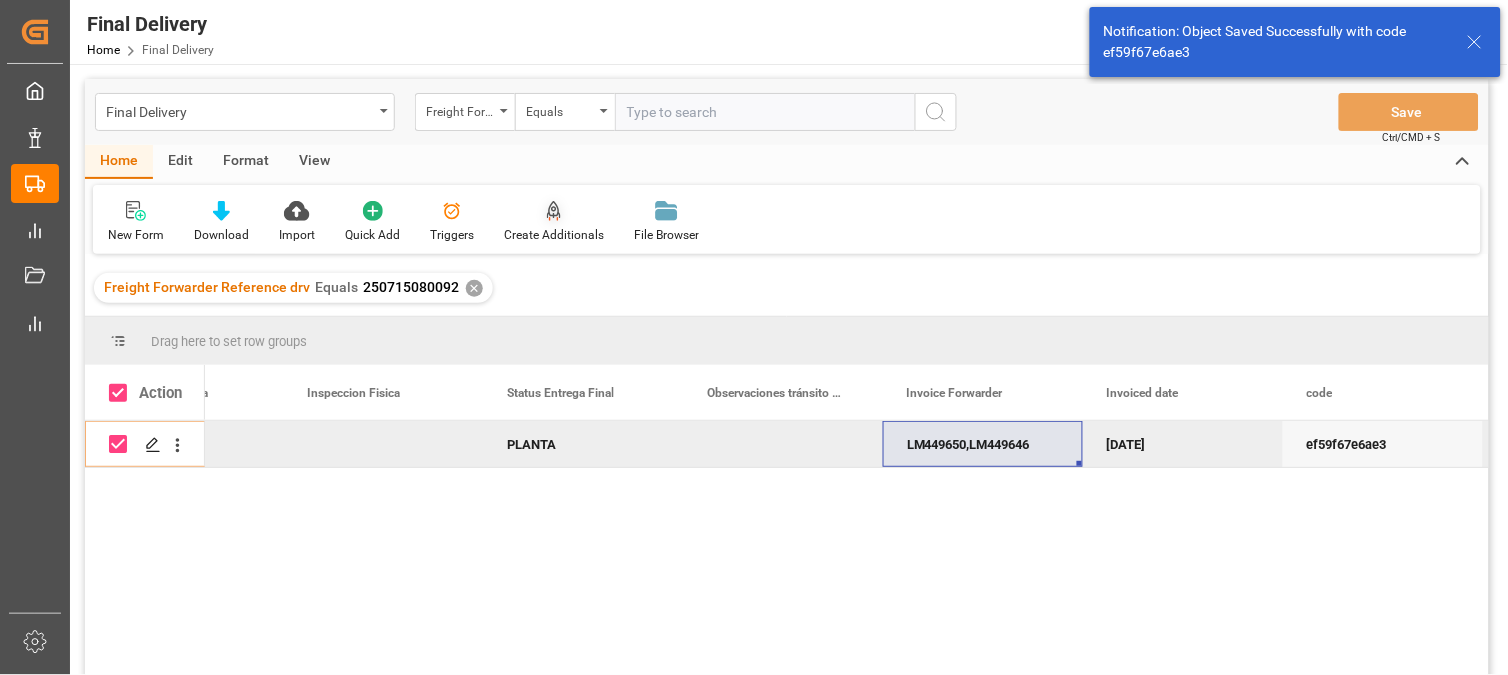 click 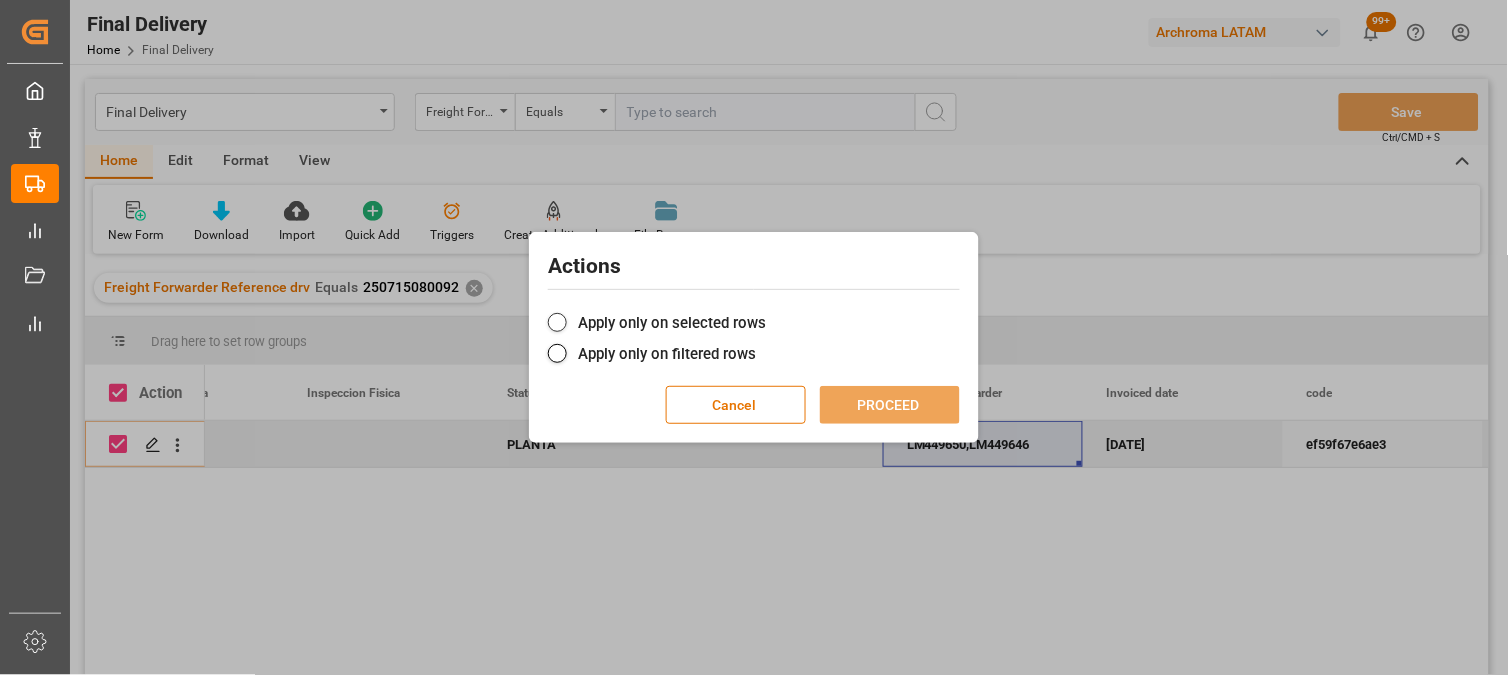click on "Apply only on selected rows" at bounding box center [754, 323] 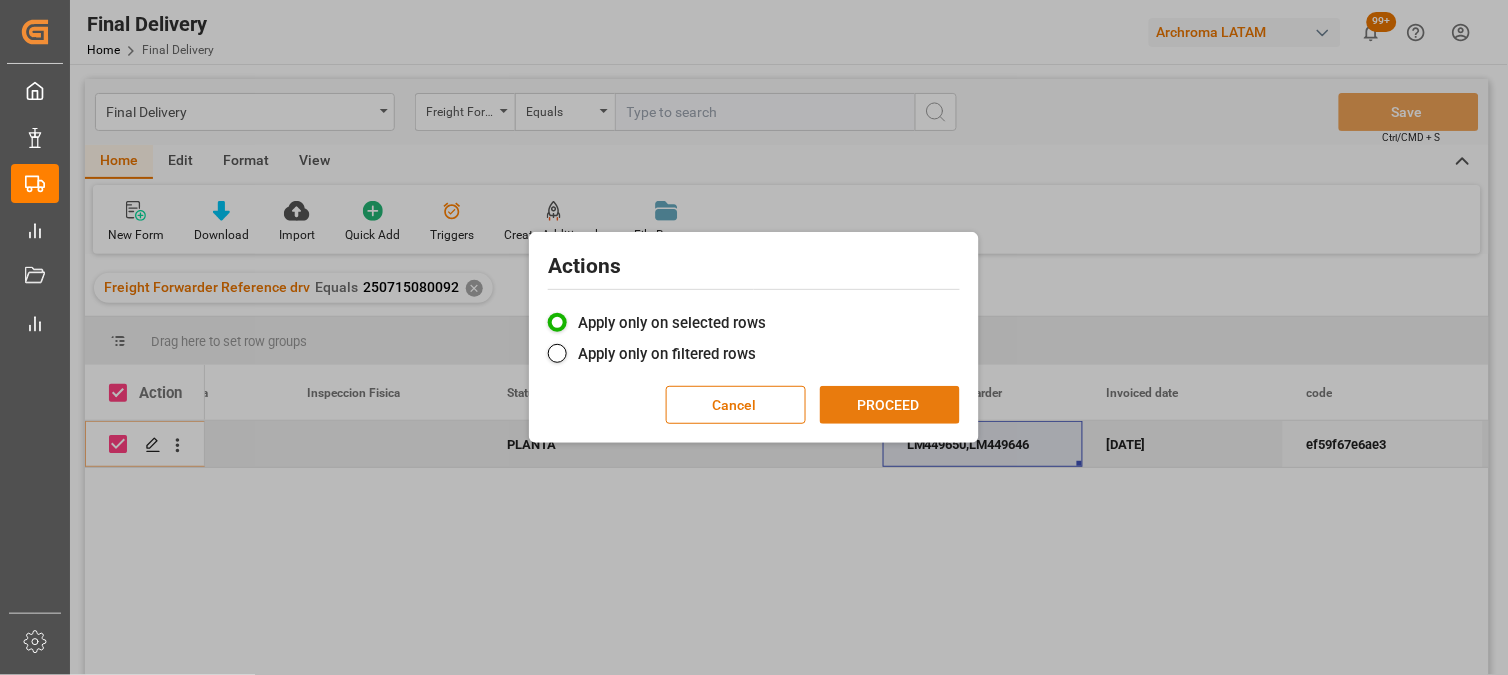 click on "PROCEED" at bounding box center [890, 405] 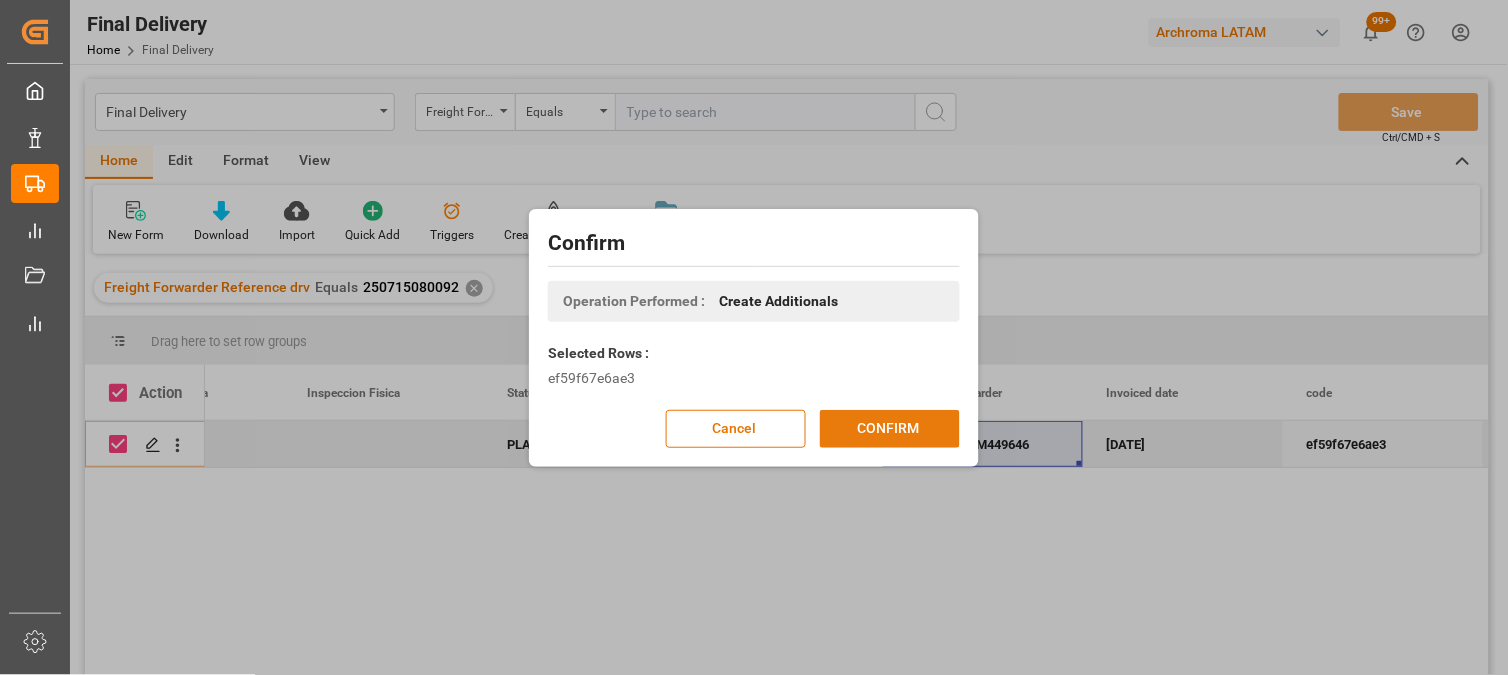click on "CONFIRM" at bounding box center [890, 429] 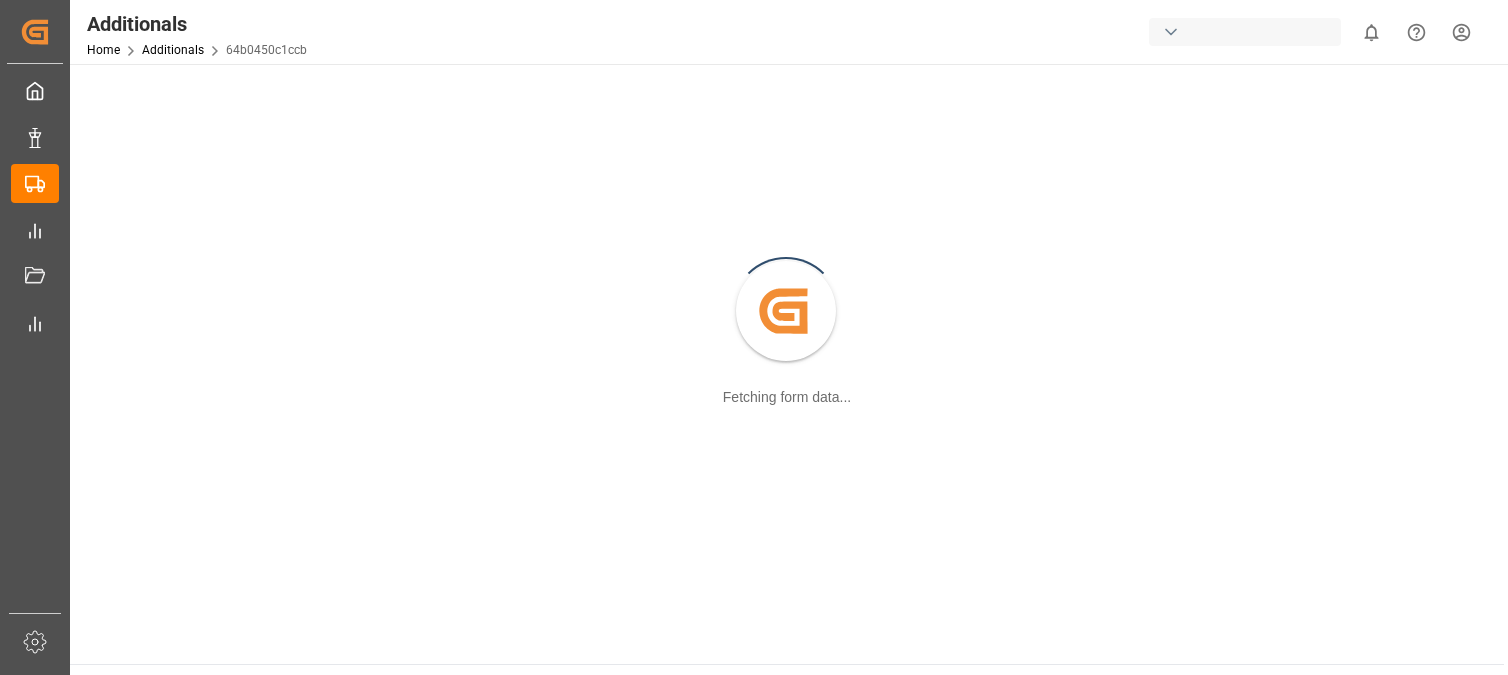 scroll, scrollTop: 0, scrollLeft: 0, axis: both 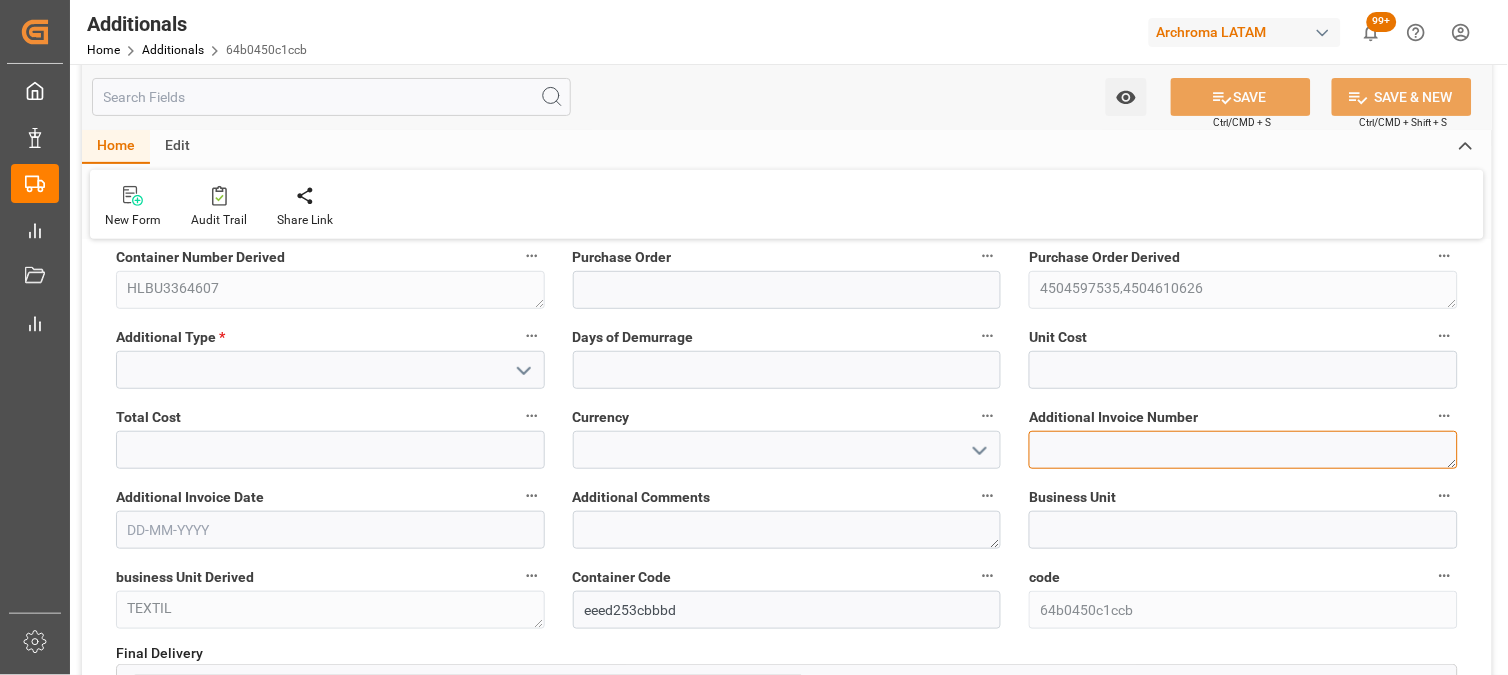click at bounding box center [1243, 450] 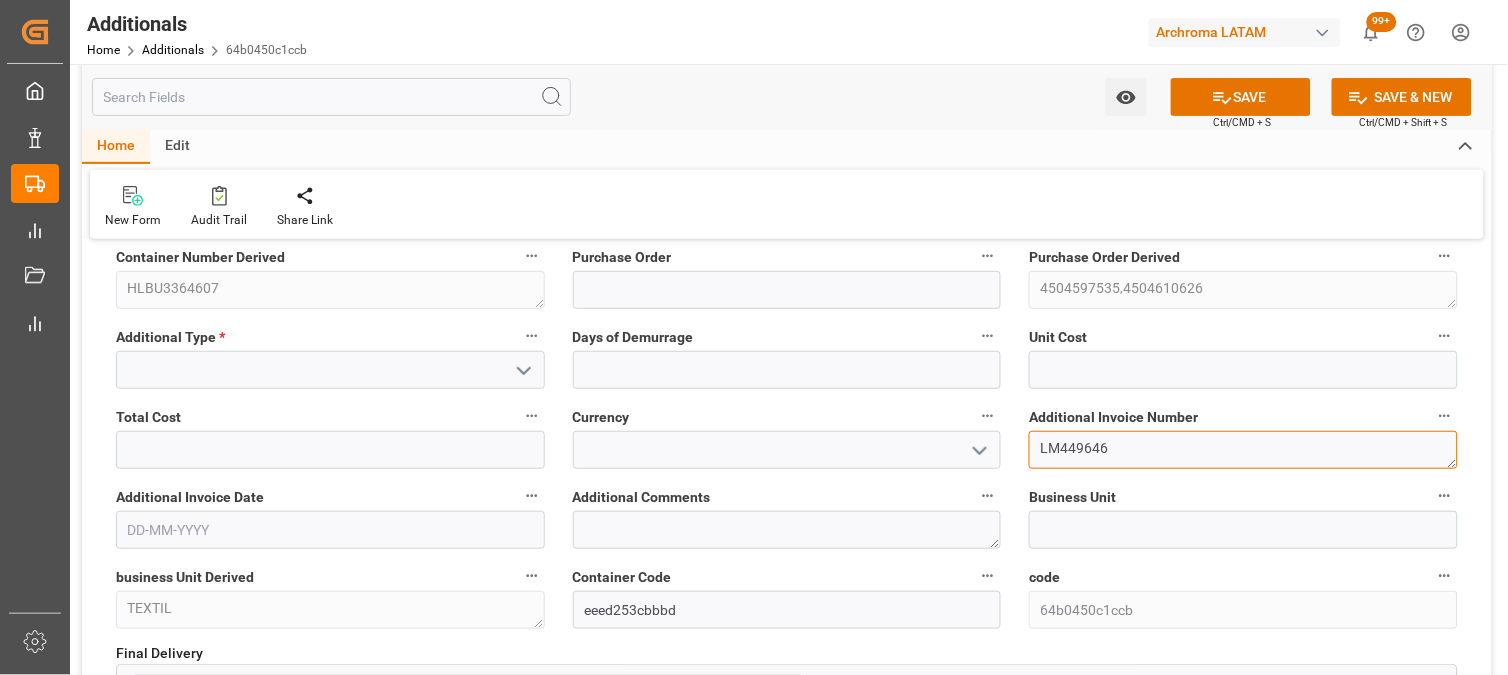 type on "LM449646" 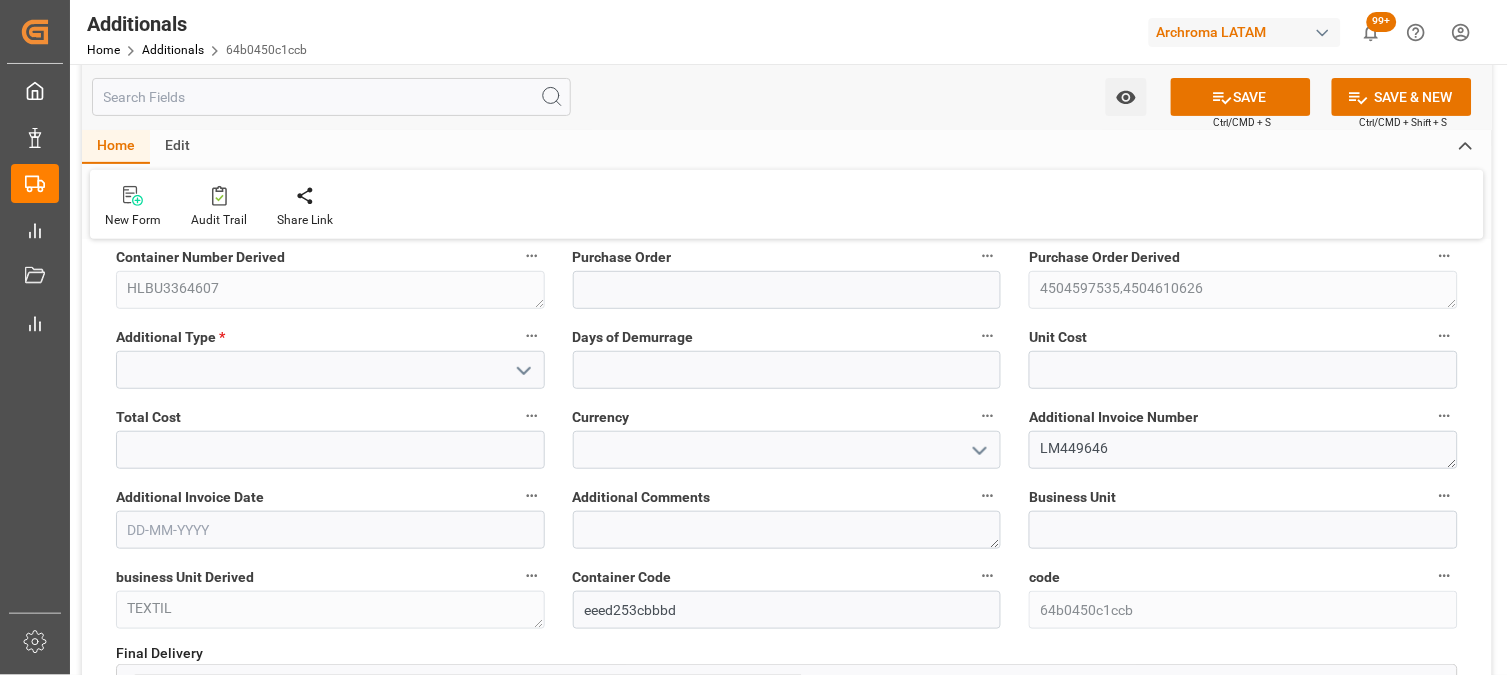 click at bounding box center (330, 530) 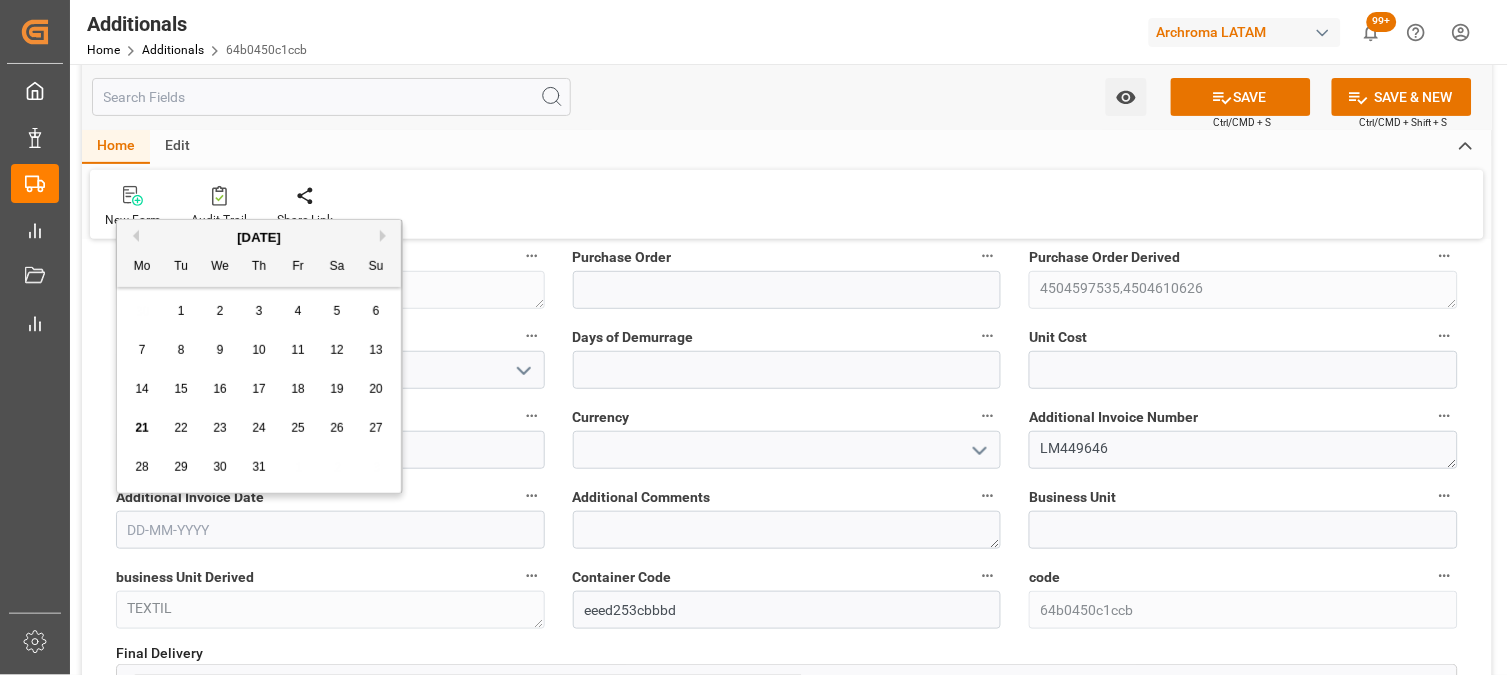 click on "30 1 2 3 4 5 6" at bounding box center [259, 311] 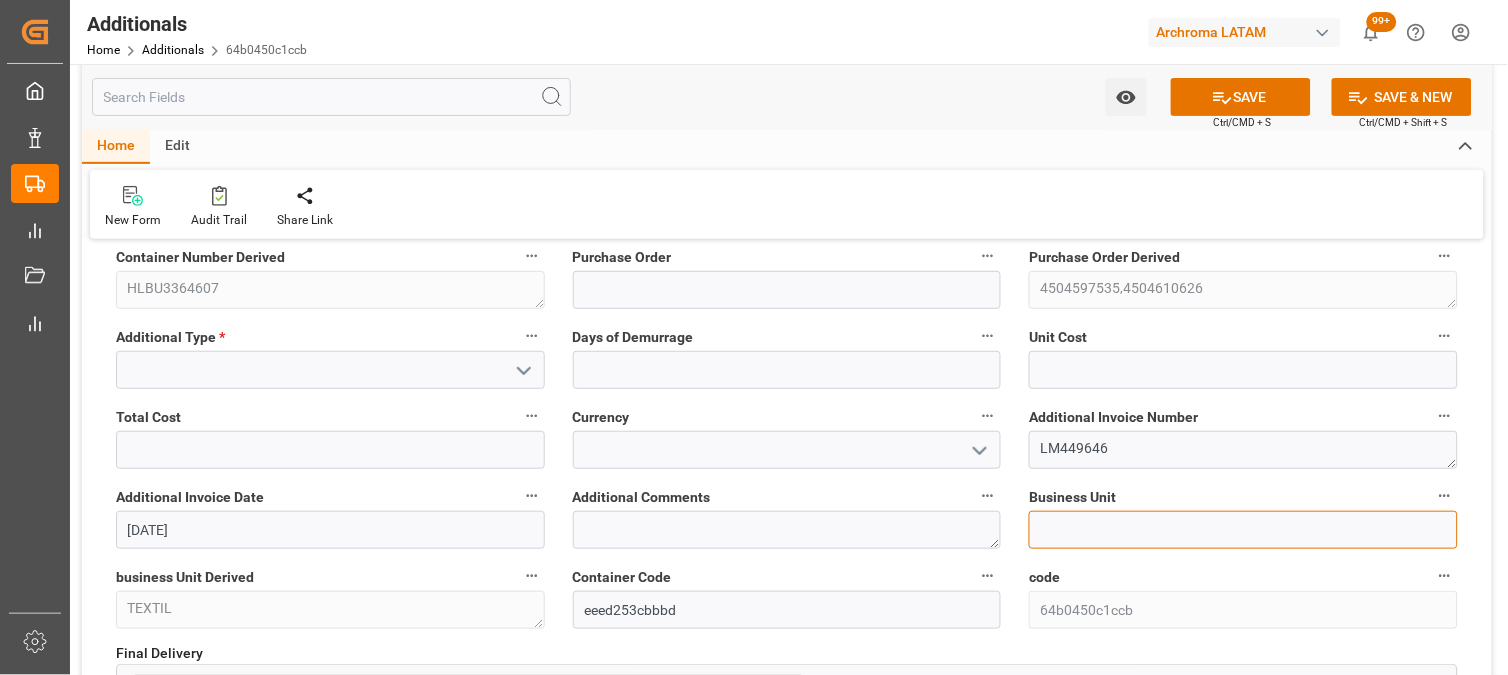click at bounding box center [1243, 530] 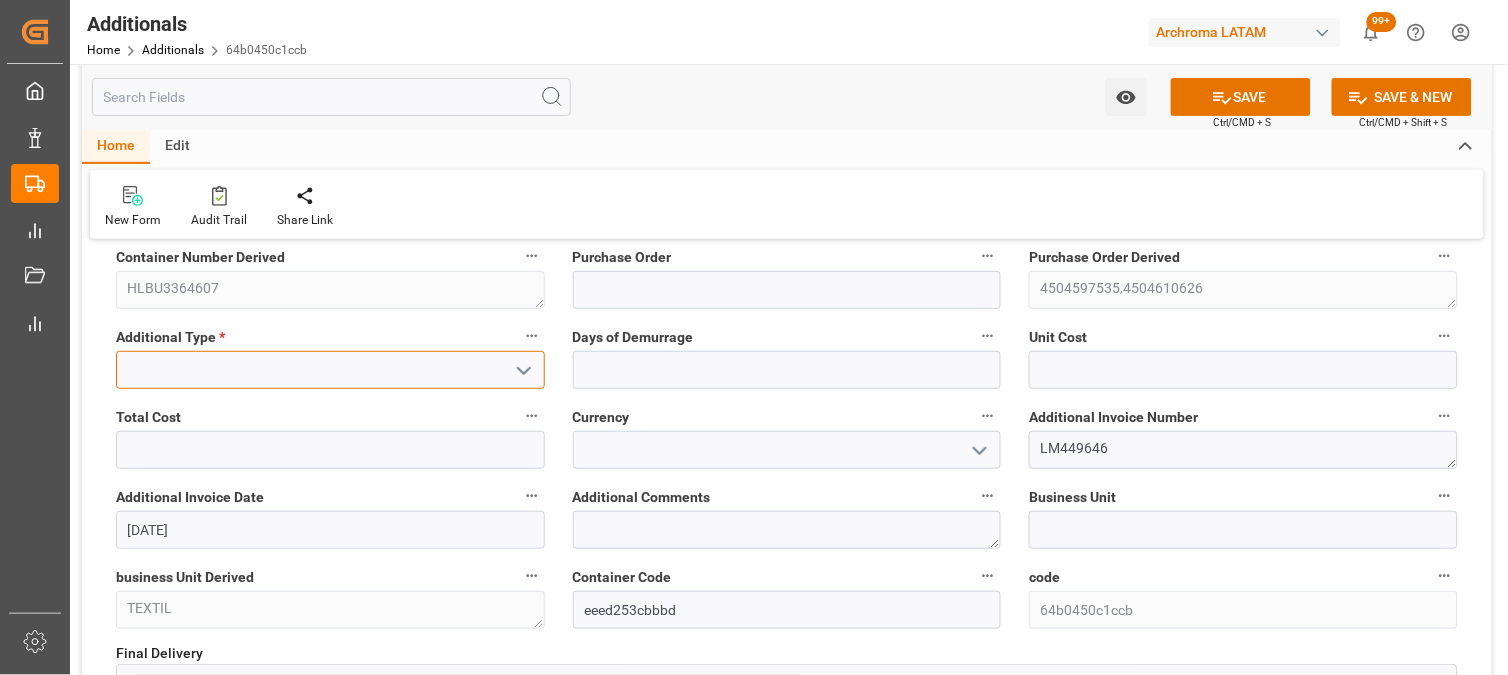 click at bounding box center [330, 370] 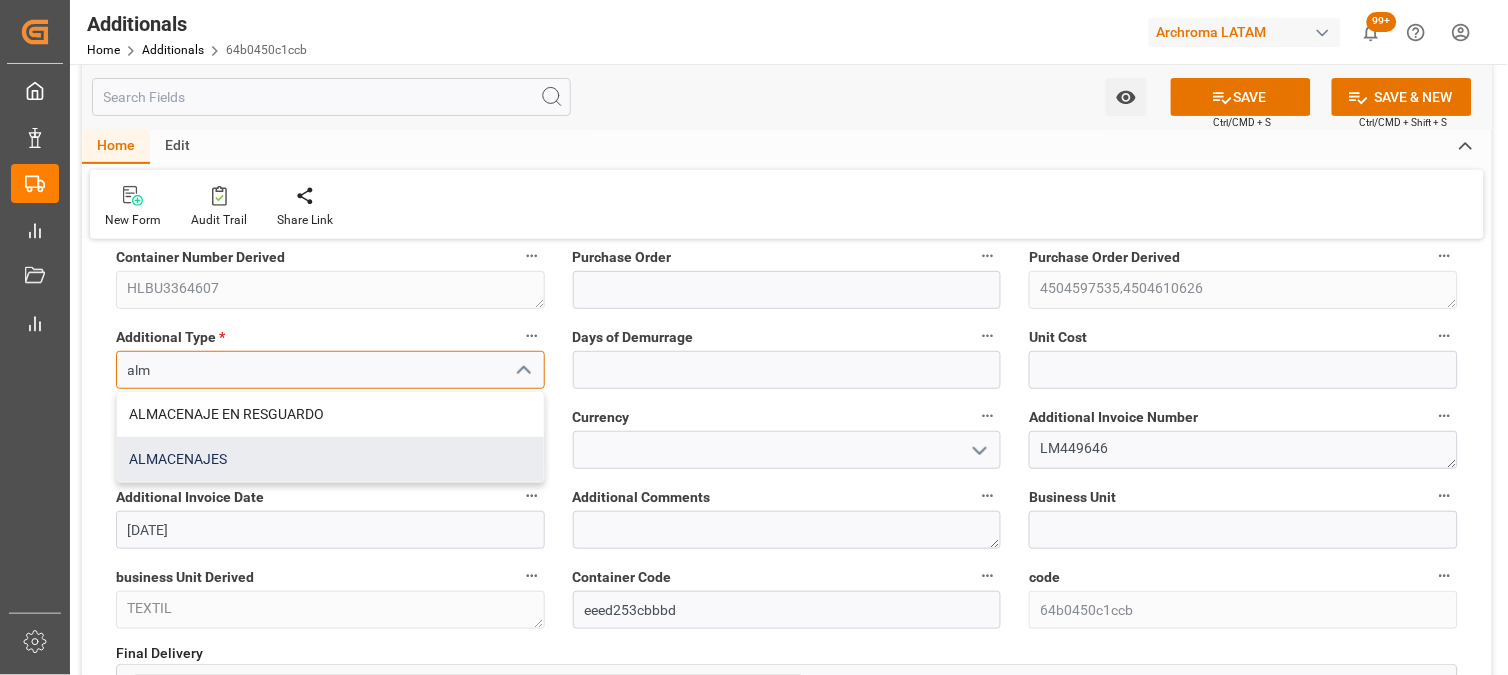 click on "ALMACENAJES" at bounding box center (330, 459) 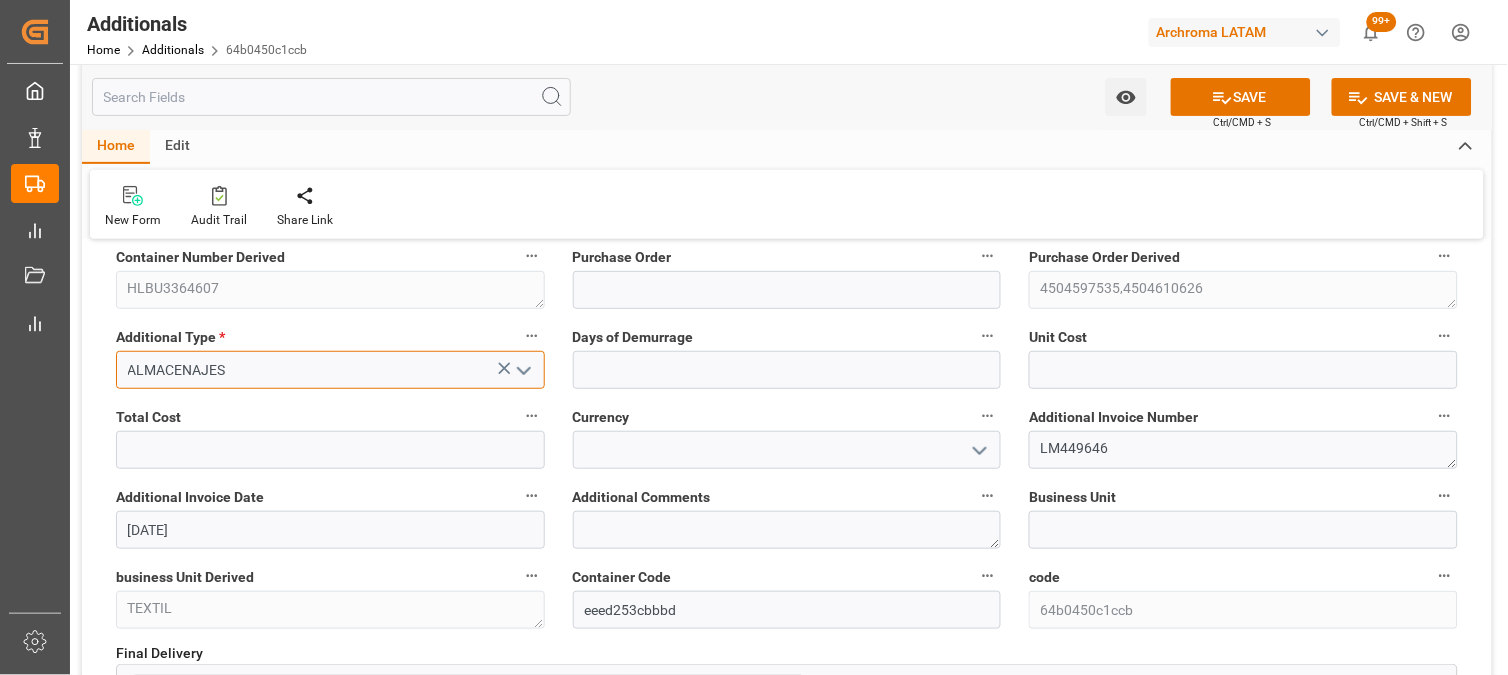 type on "ALMACENAJES" 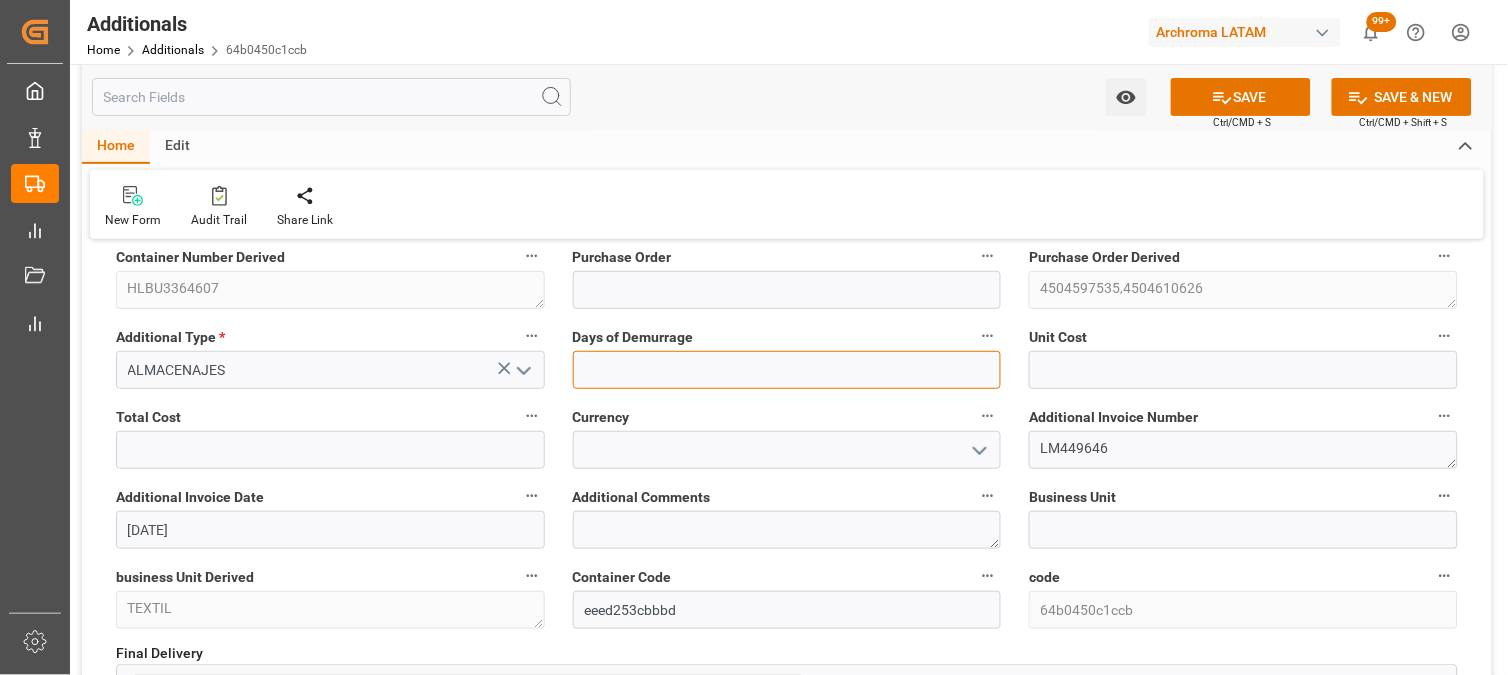 click at bounding box center [787, 370] 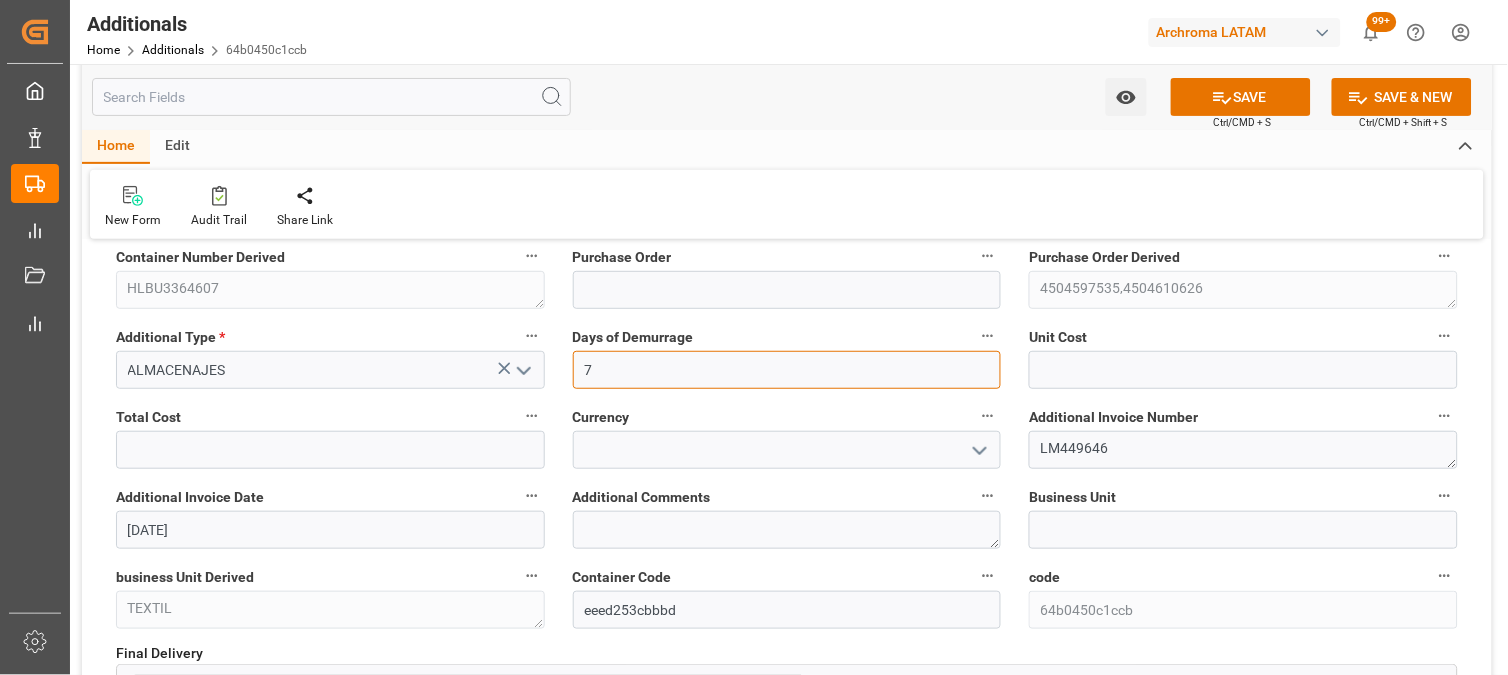 type on "7" 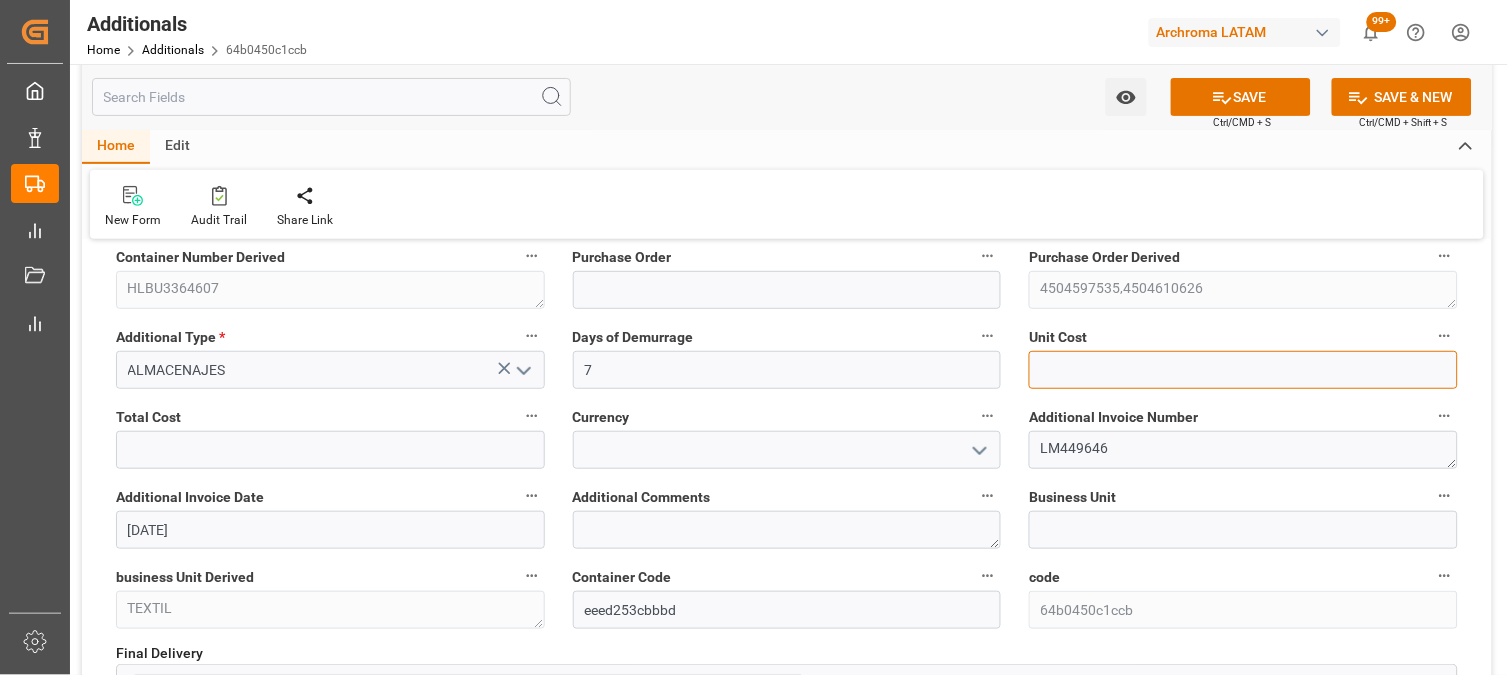 click at bounding box center [1243, 370] 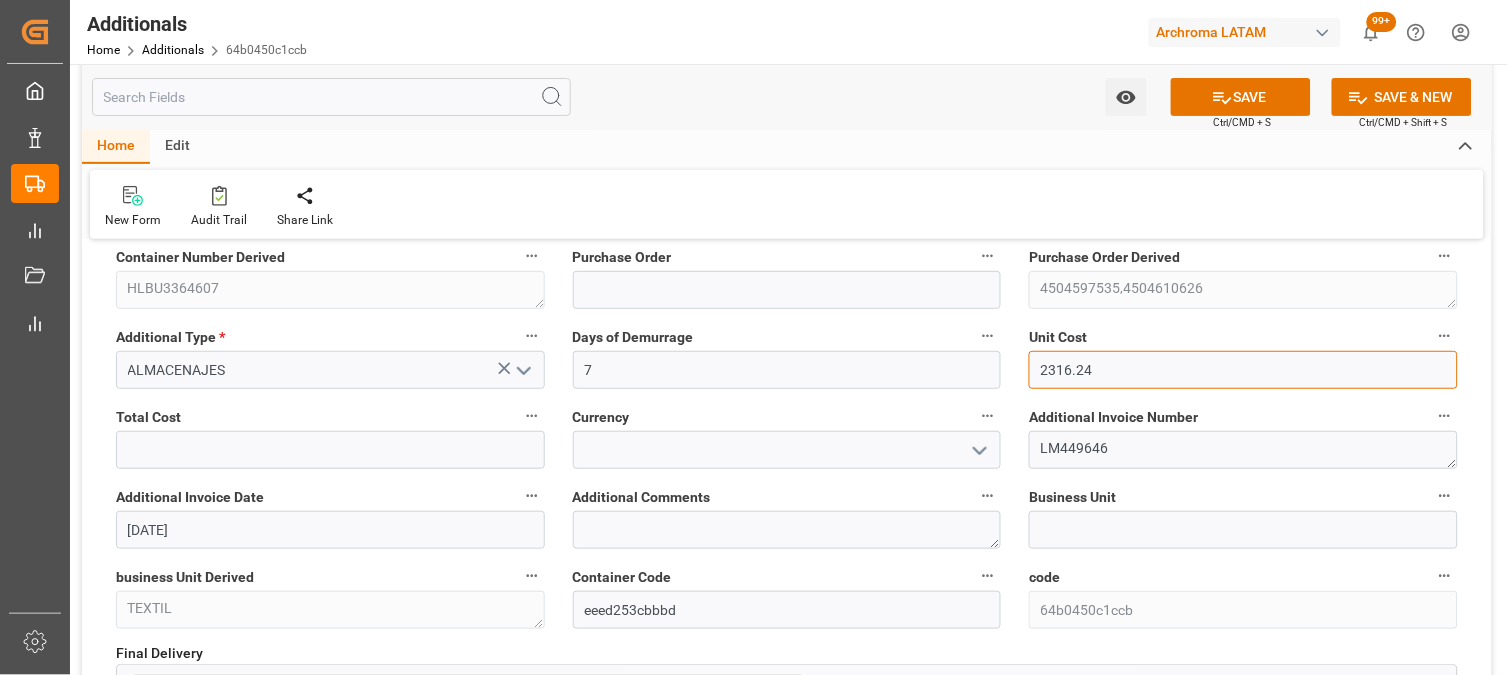 type on "2316.24" 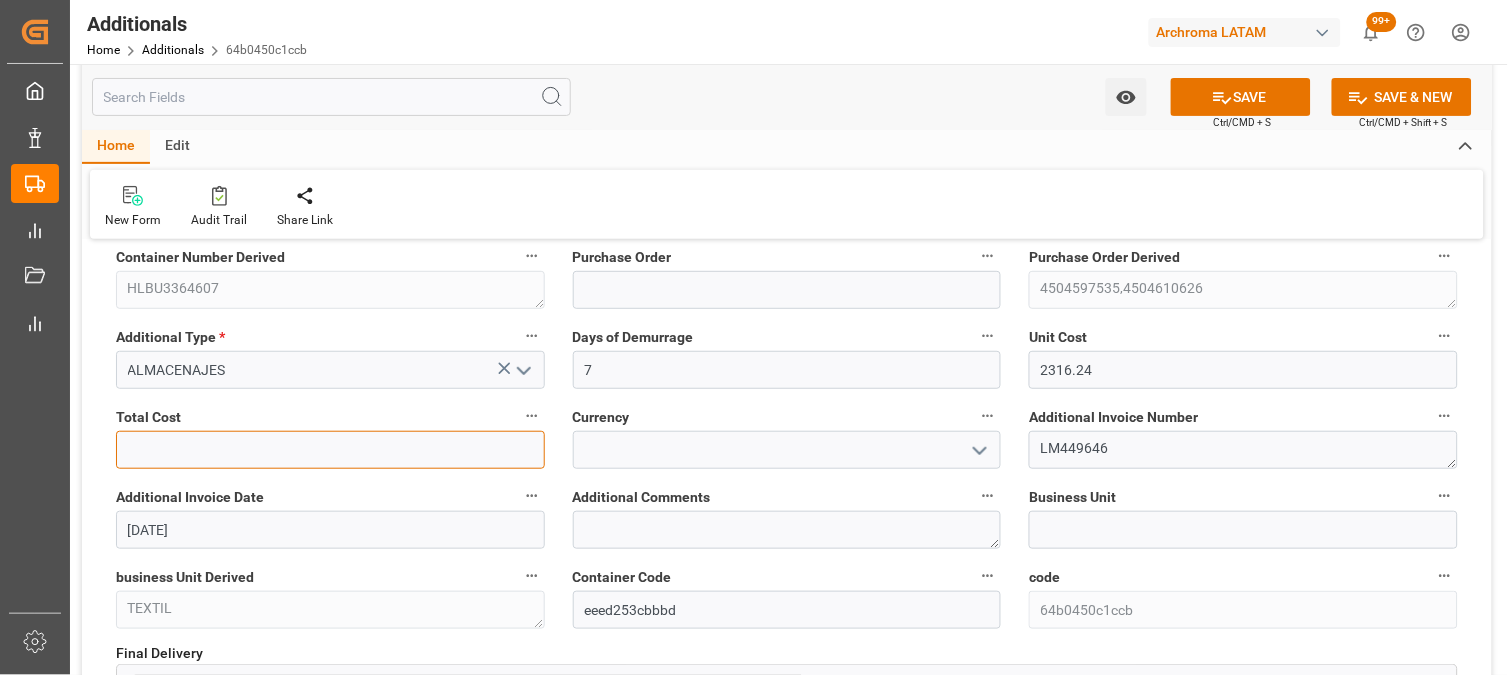 click at bounding box center [330, 450] 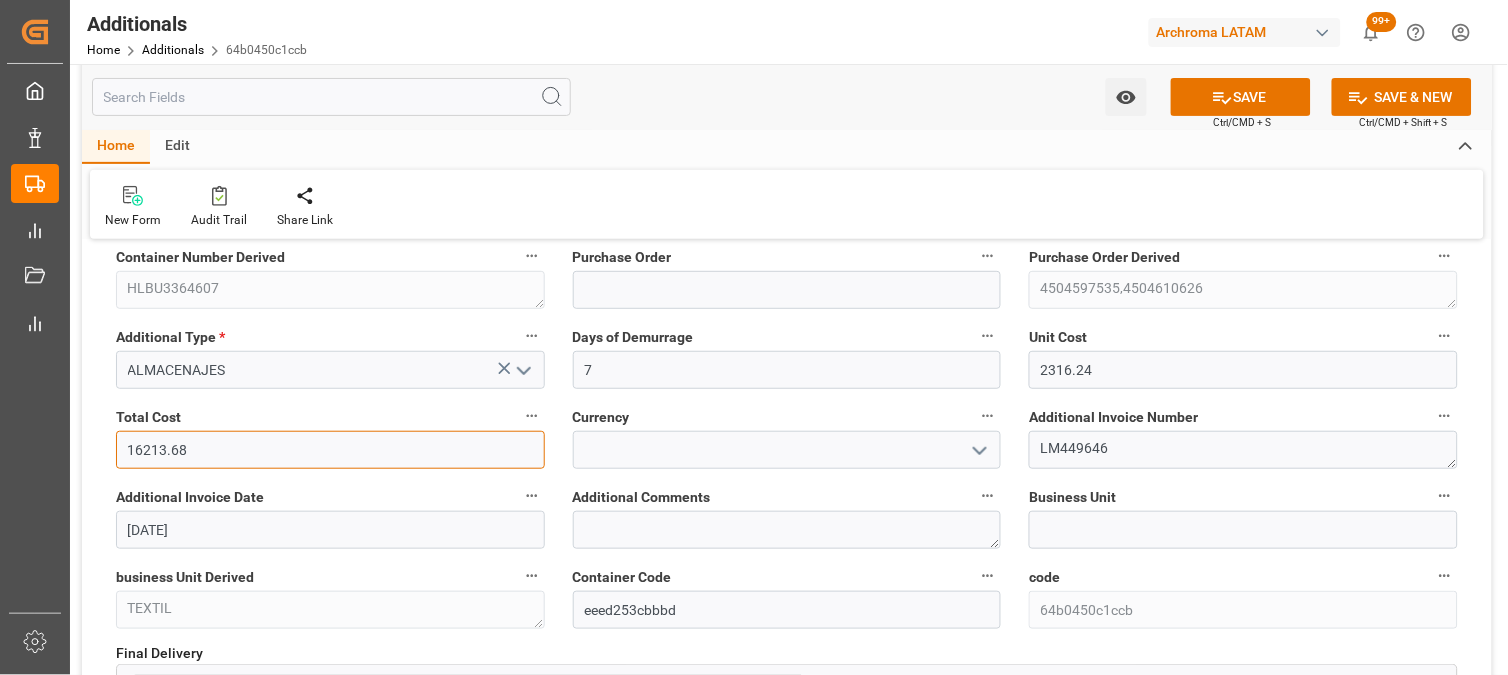 type on "16213.68" 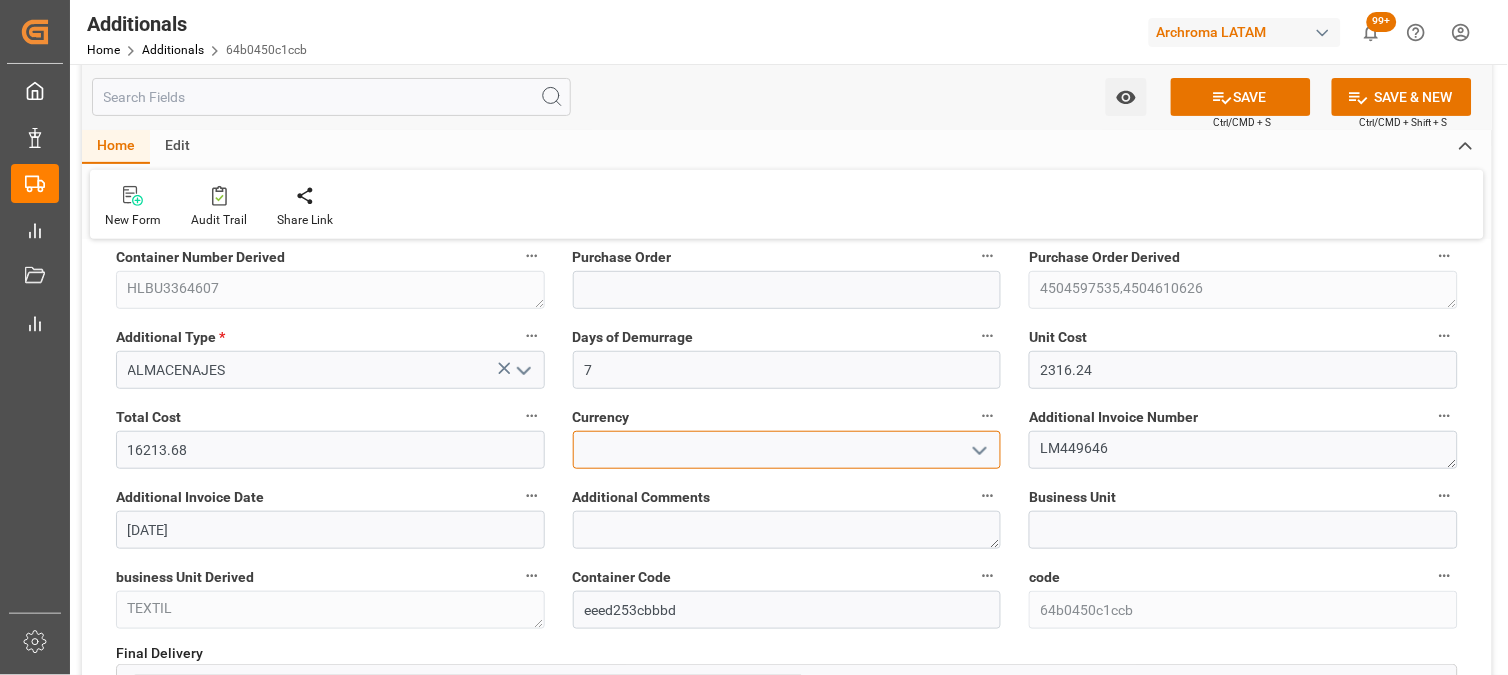 click at bounding box center (787, 450) 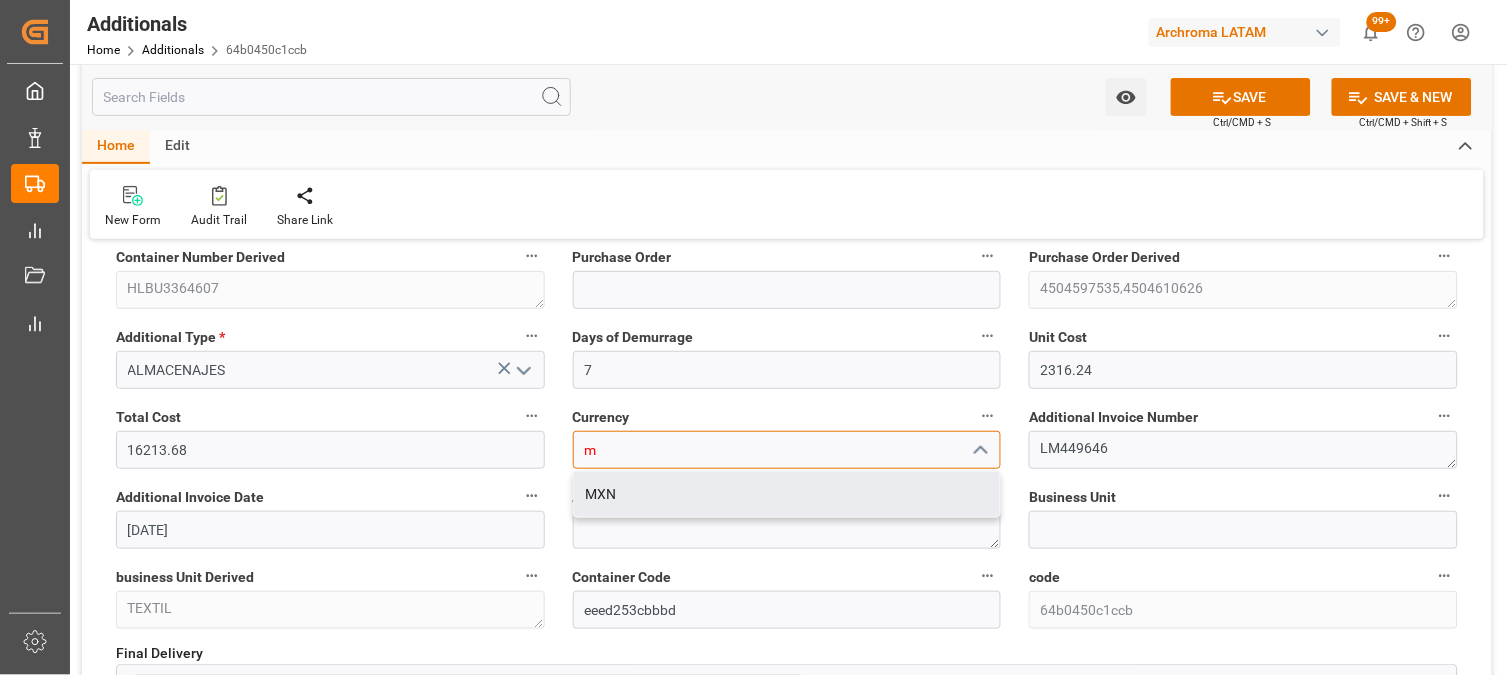 click on "MXN" at bounding box center (787, 494) 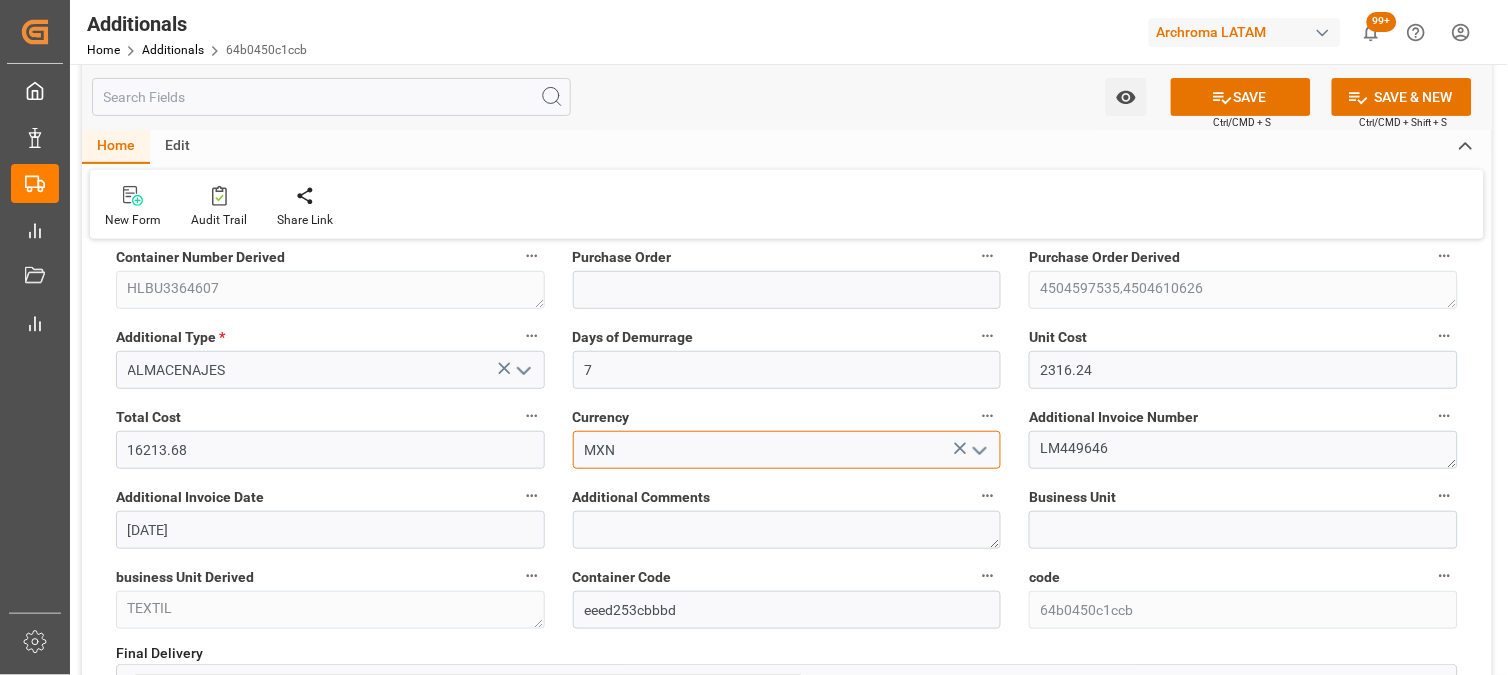 type on "MXN" 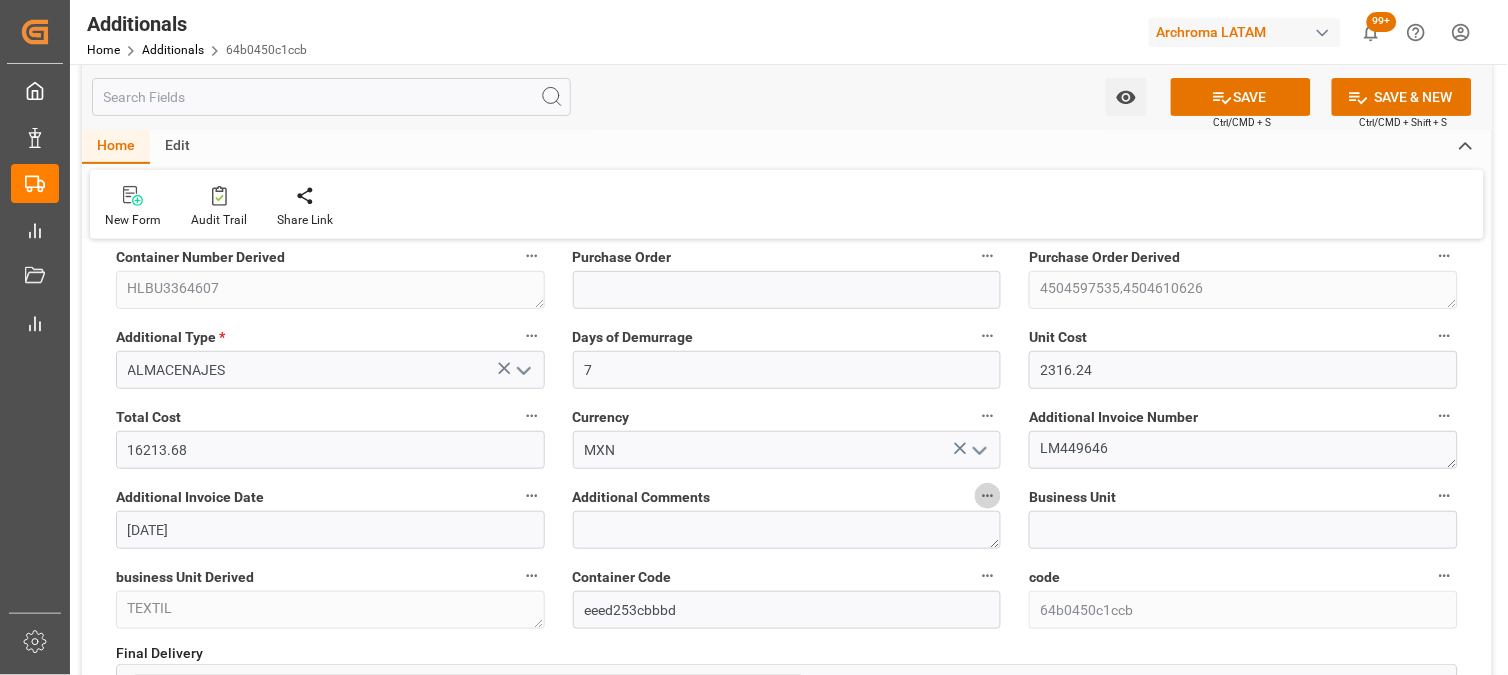click on "Additional Comments" at bounding box center [988, 496] 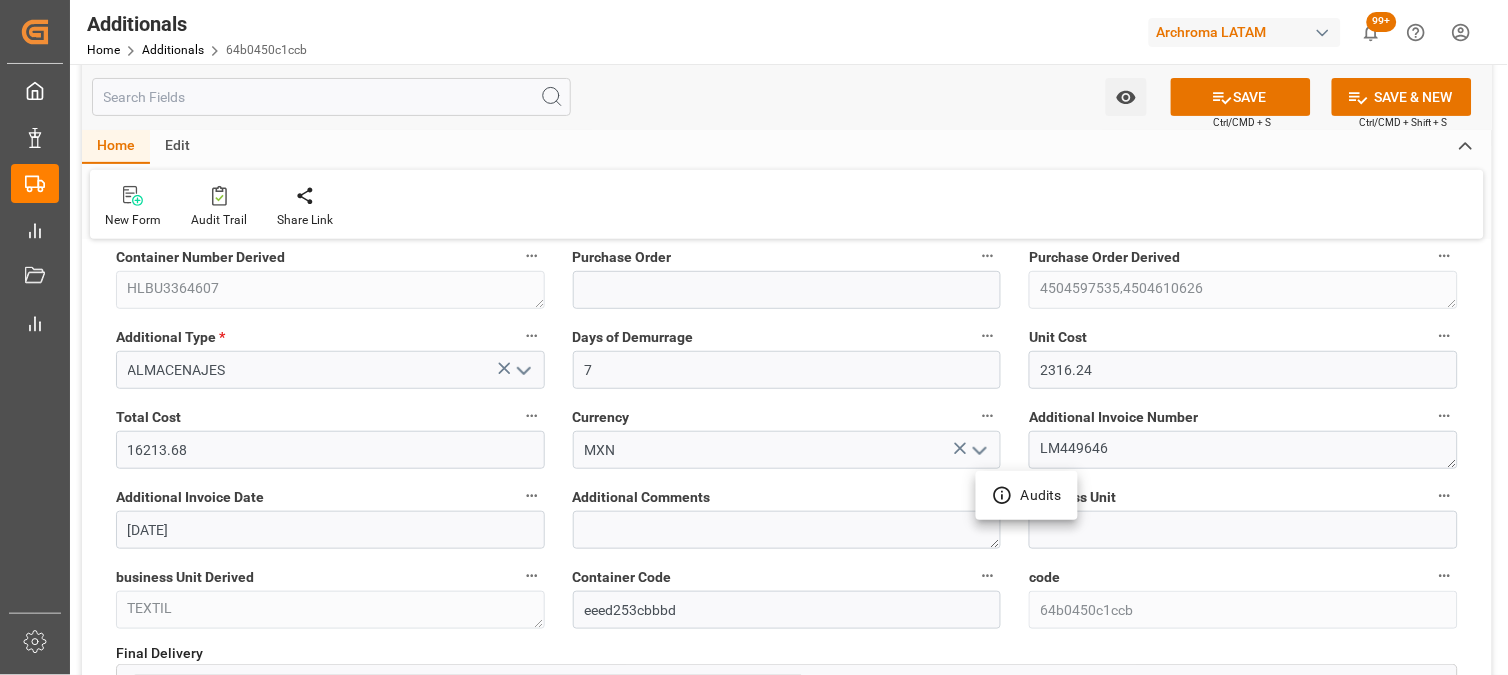 click at bounding box center [754, 337] 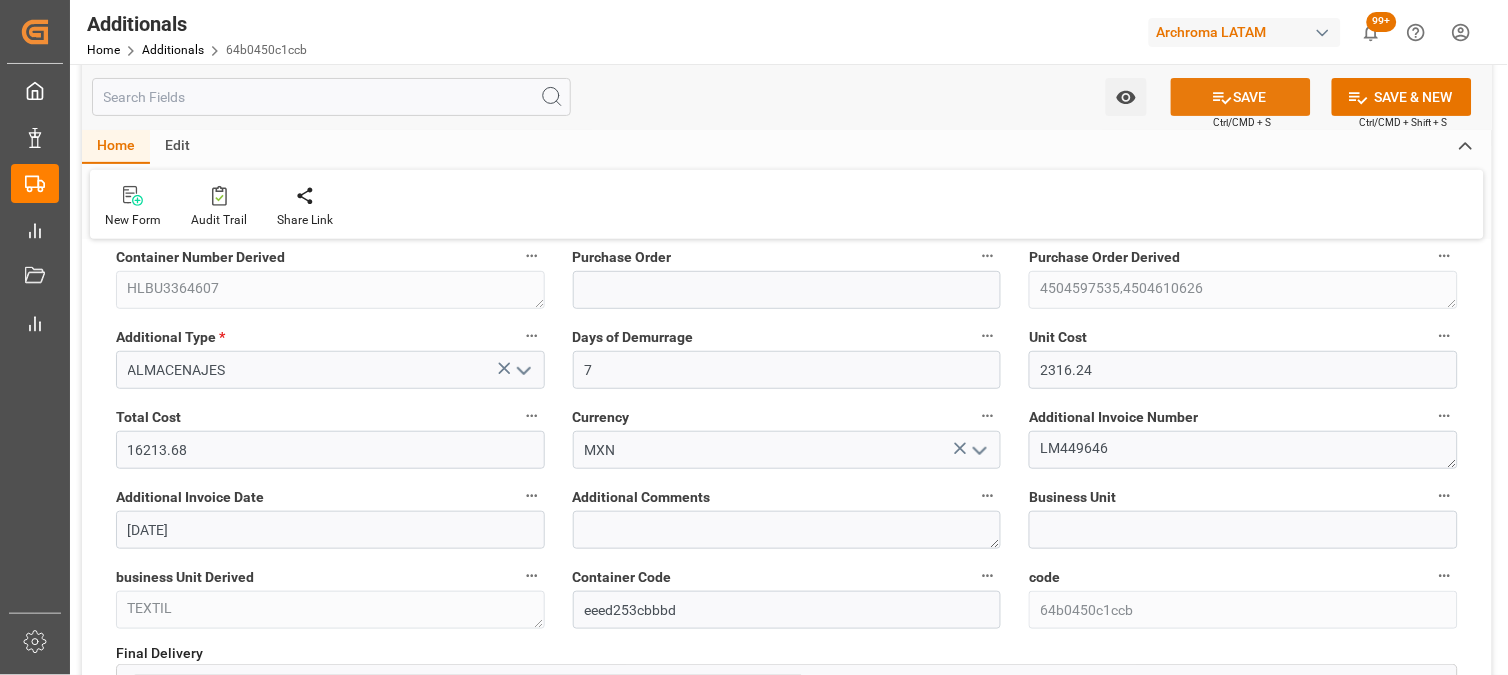 click 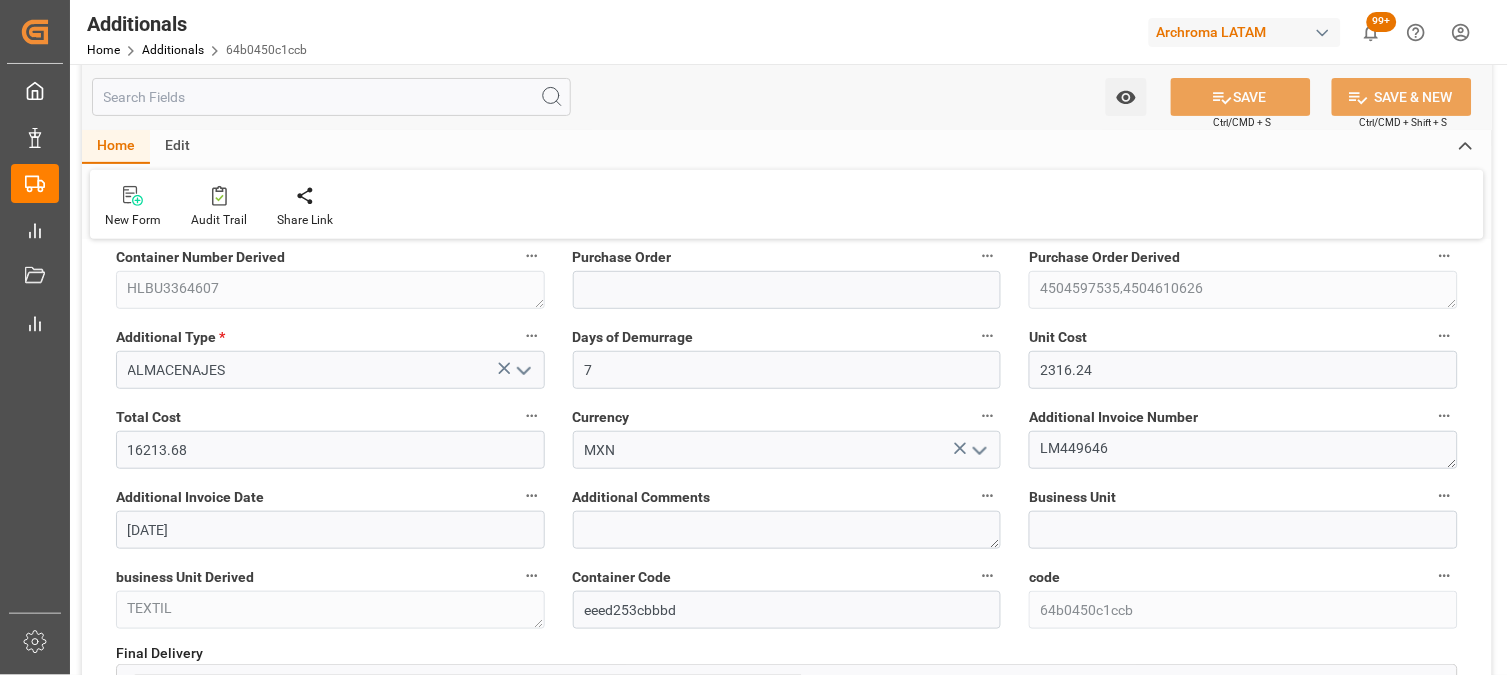 type on "250715080092" 